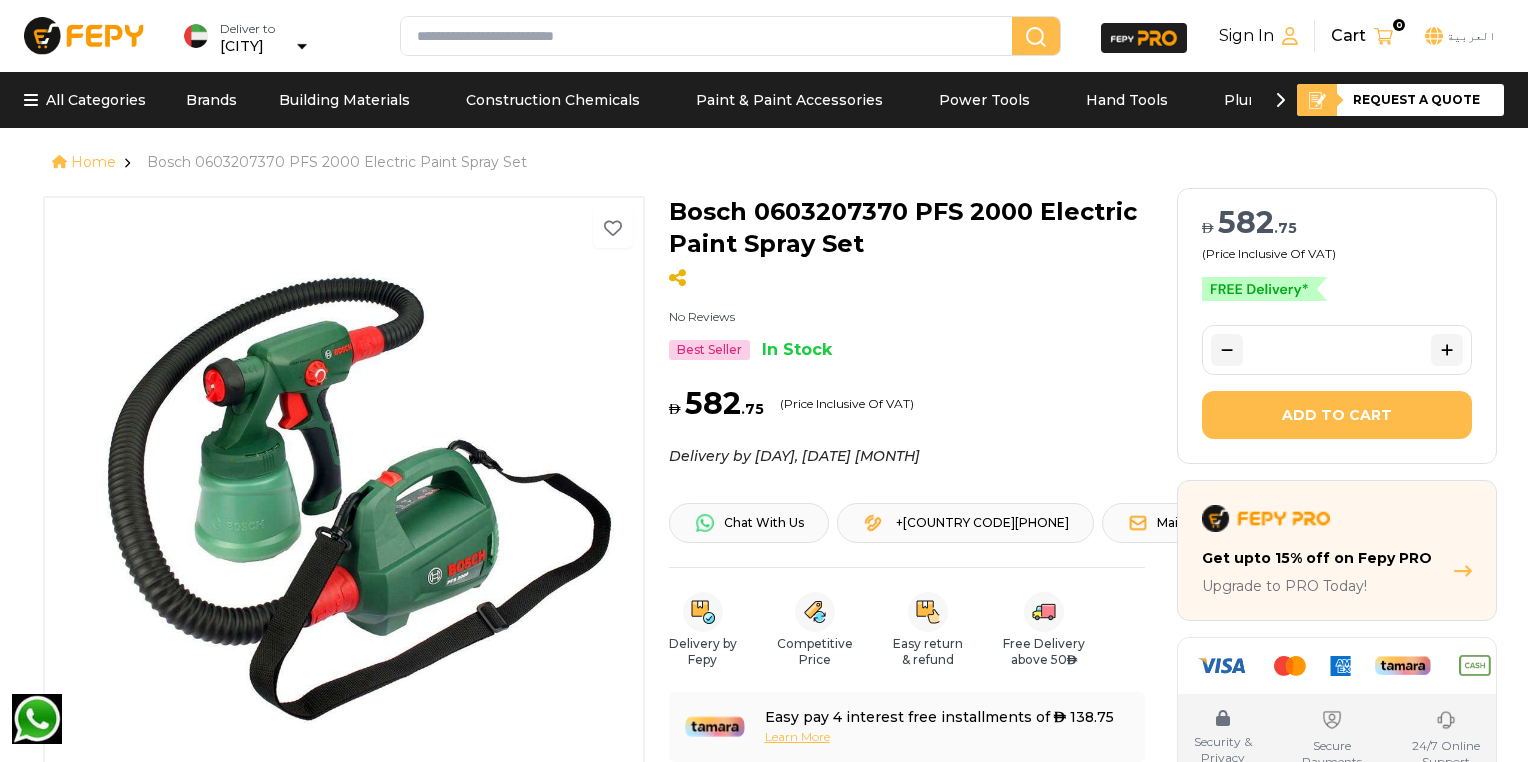 scroll, scrollTop: 0, scrollLeft: 0, axis: both 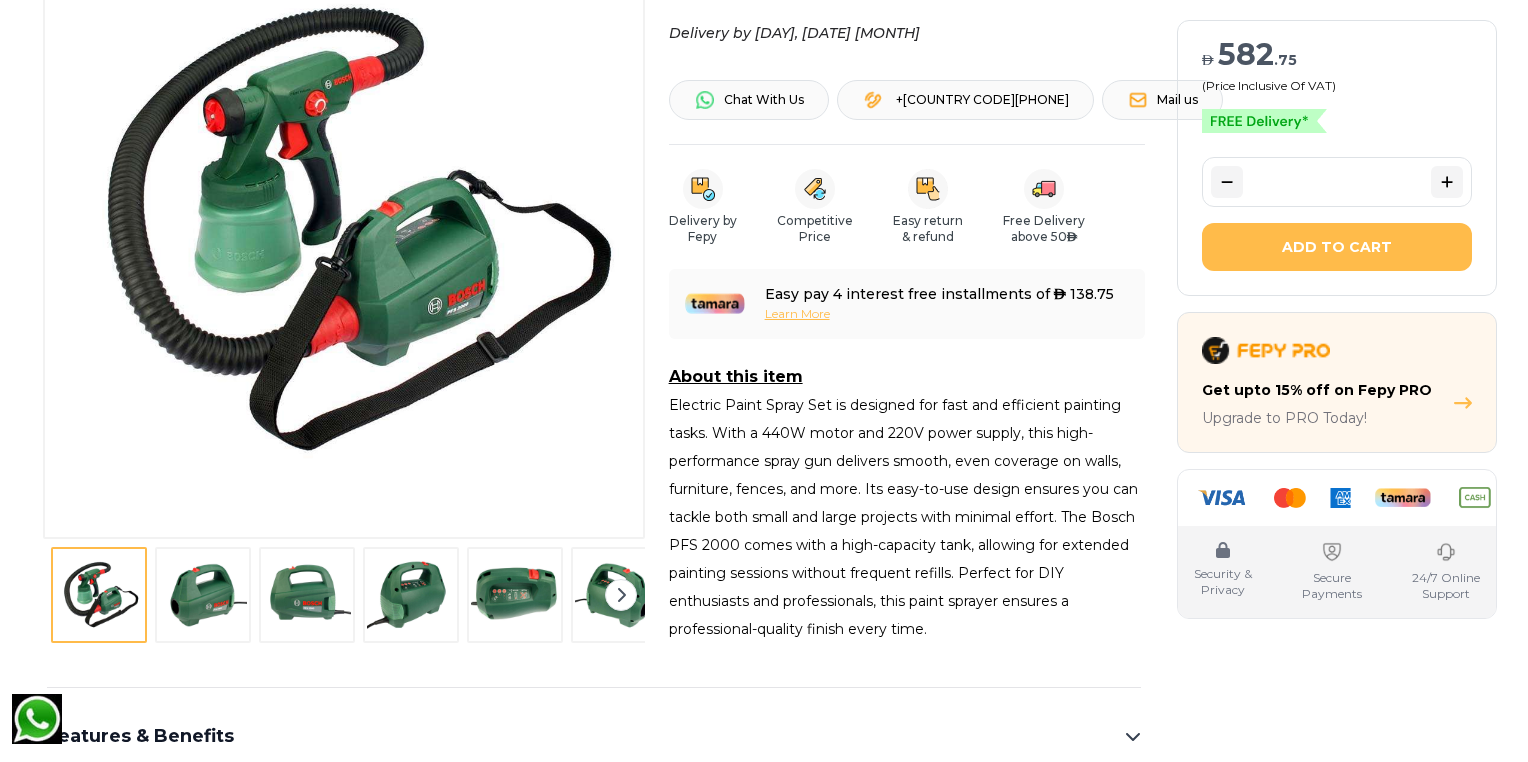 click at bounding box center (203, 595) 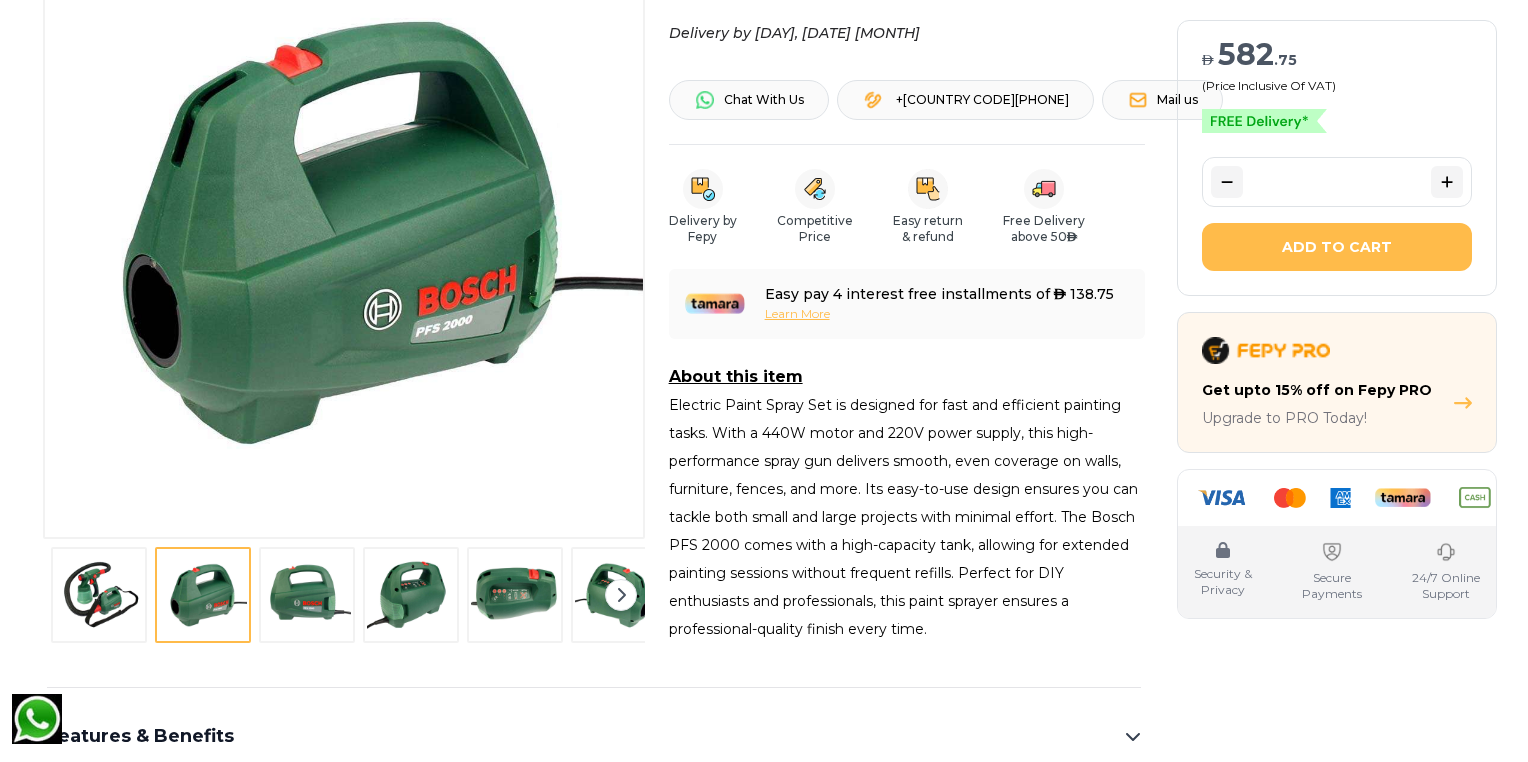click at bounding box center (307, 595) 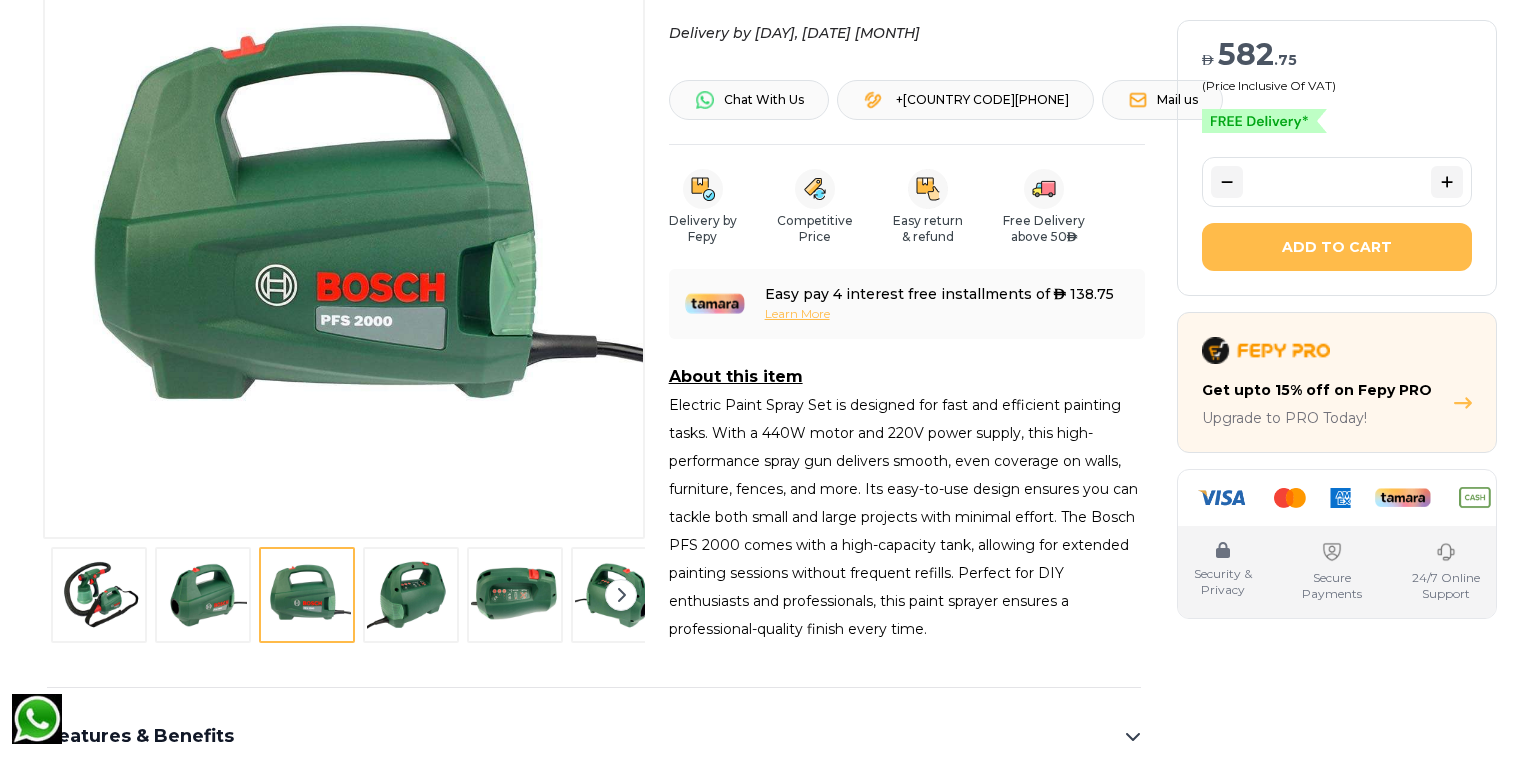 click at bounding box center [411, 595] 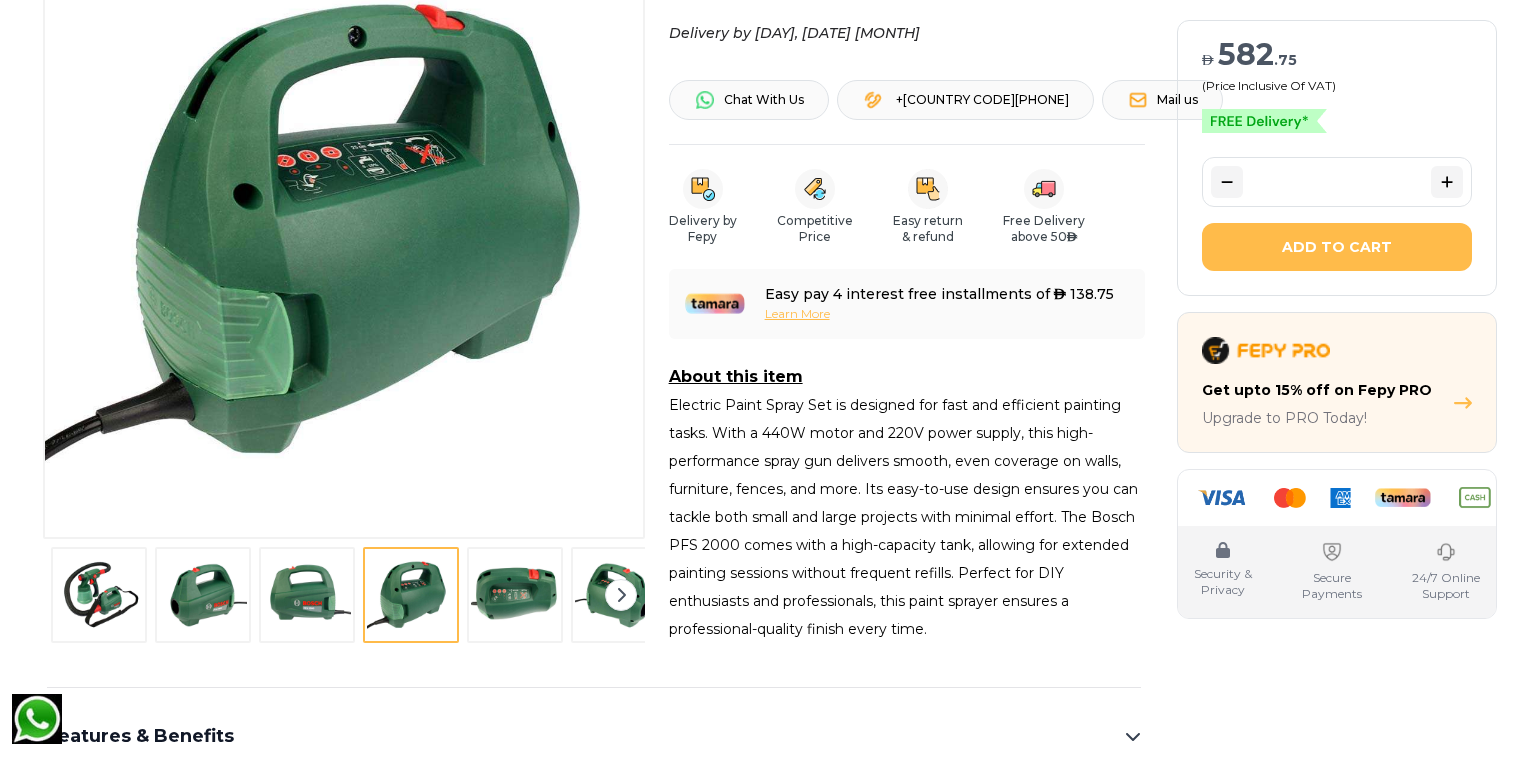 click at bounding box center (411, 595) 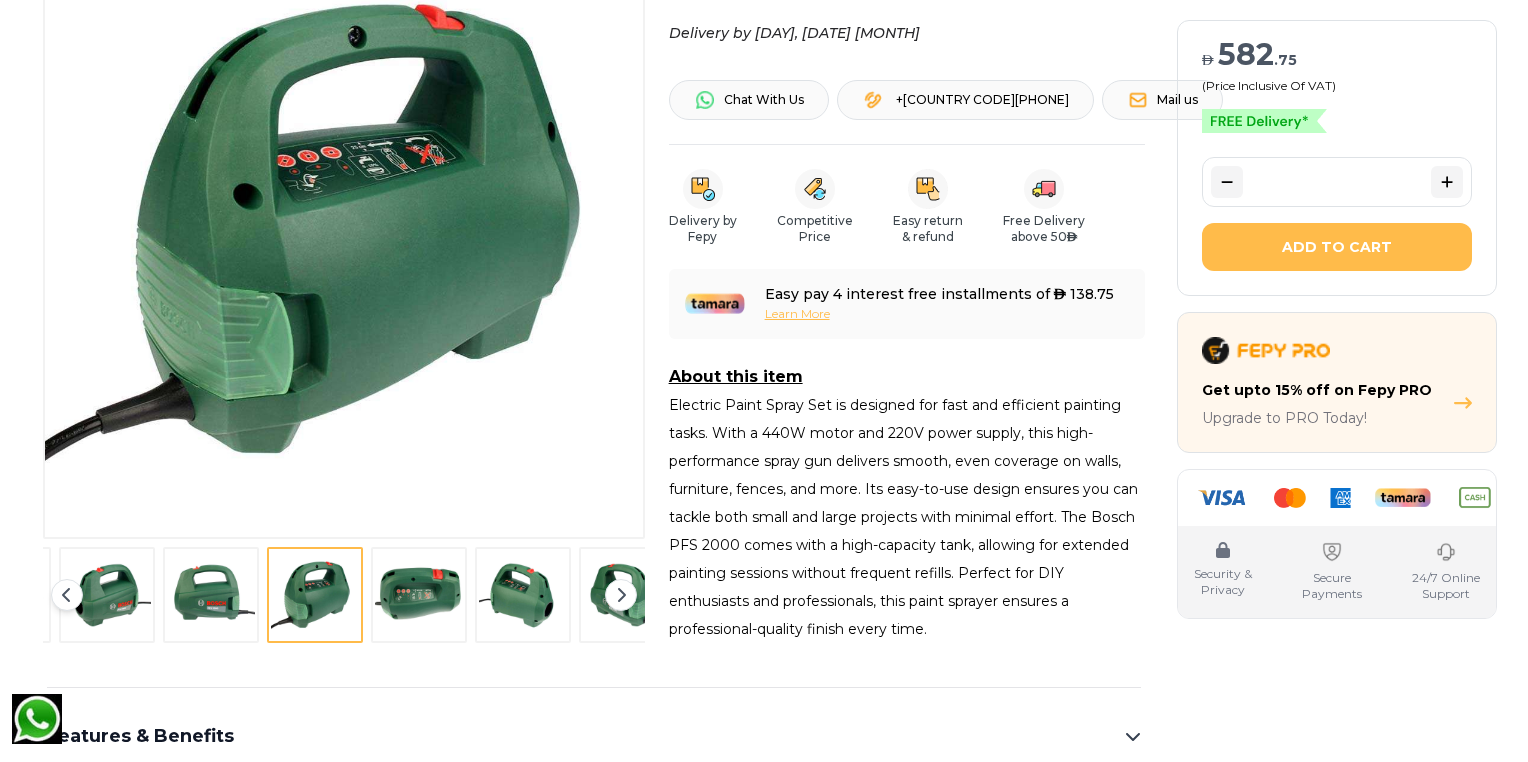 click at bounding box center (621, 595) 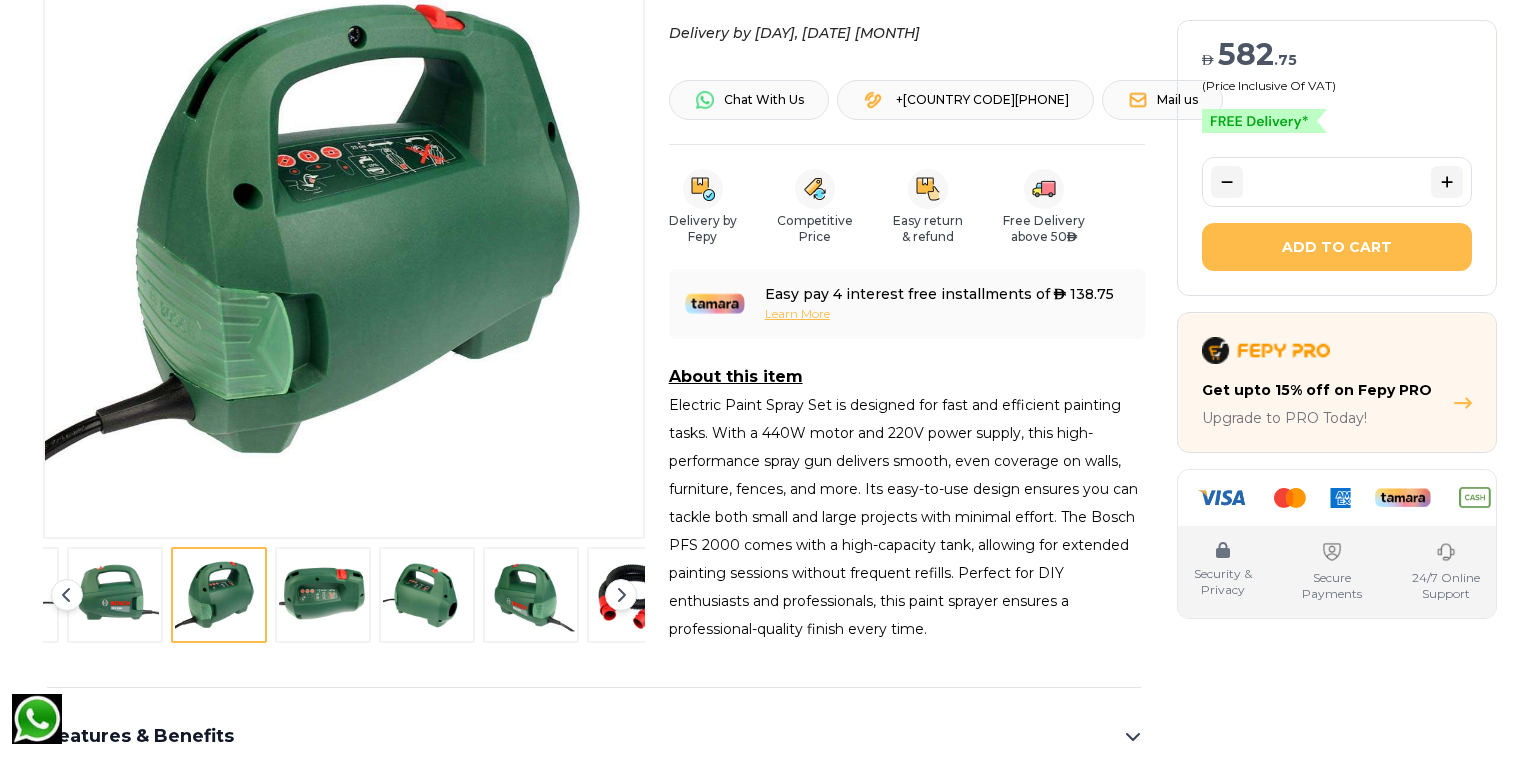 click at bounding box center (621, 595) 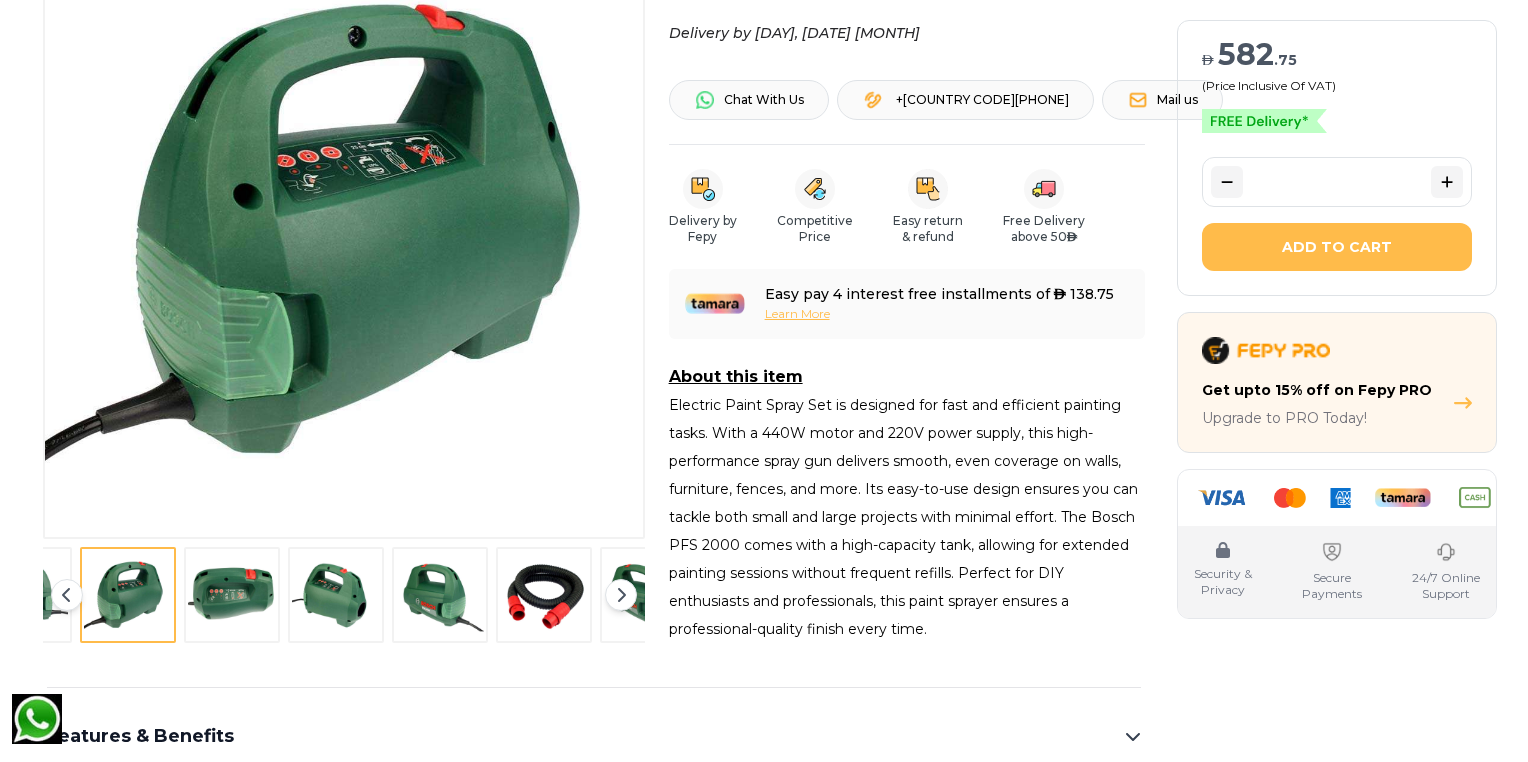 click at bounding box center [621, 595] 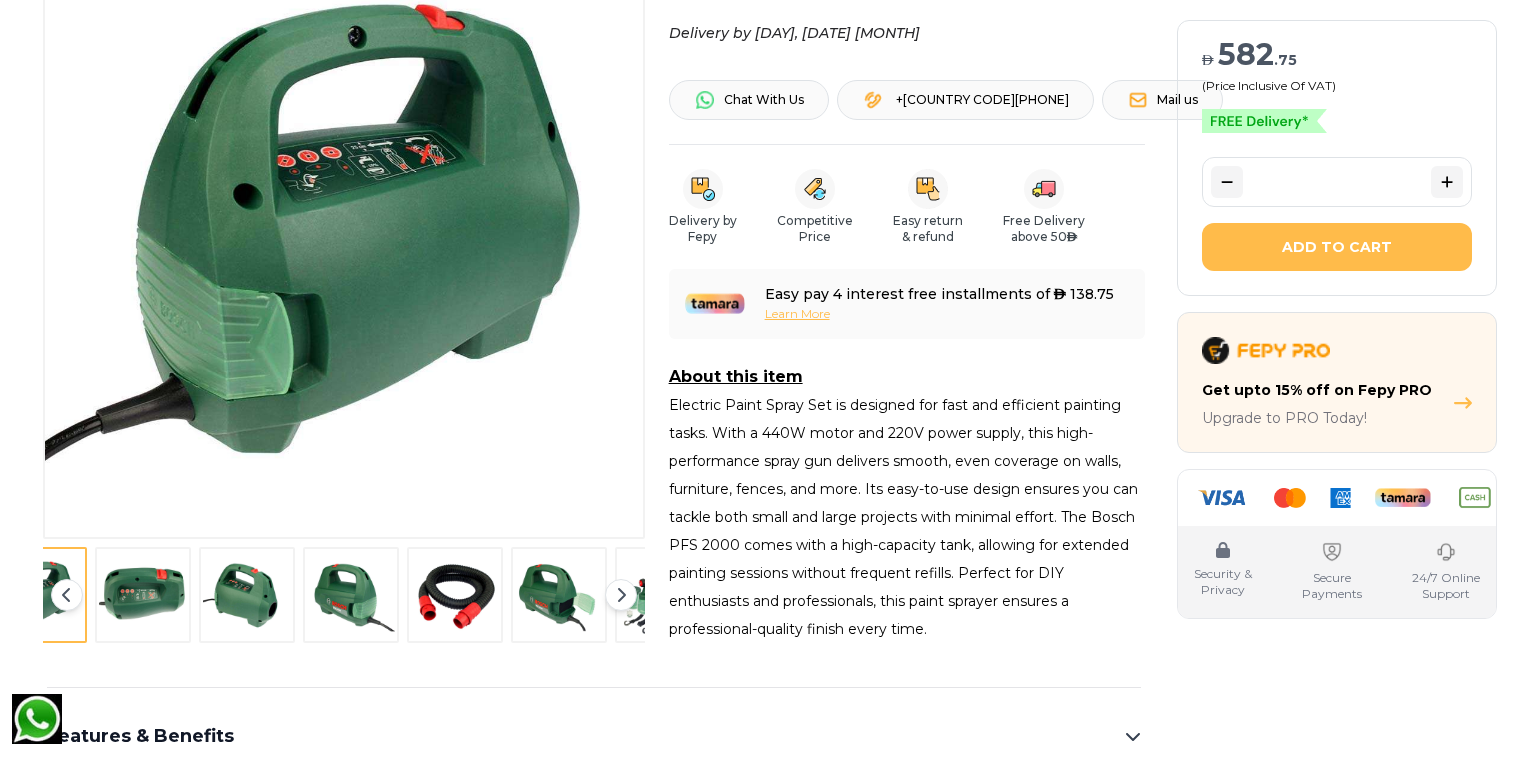 click at bounding box center [621, 595] 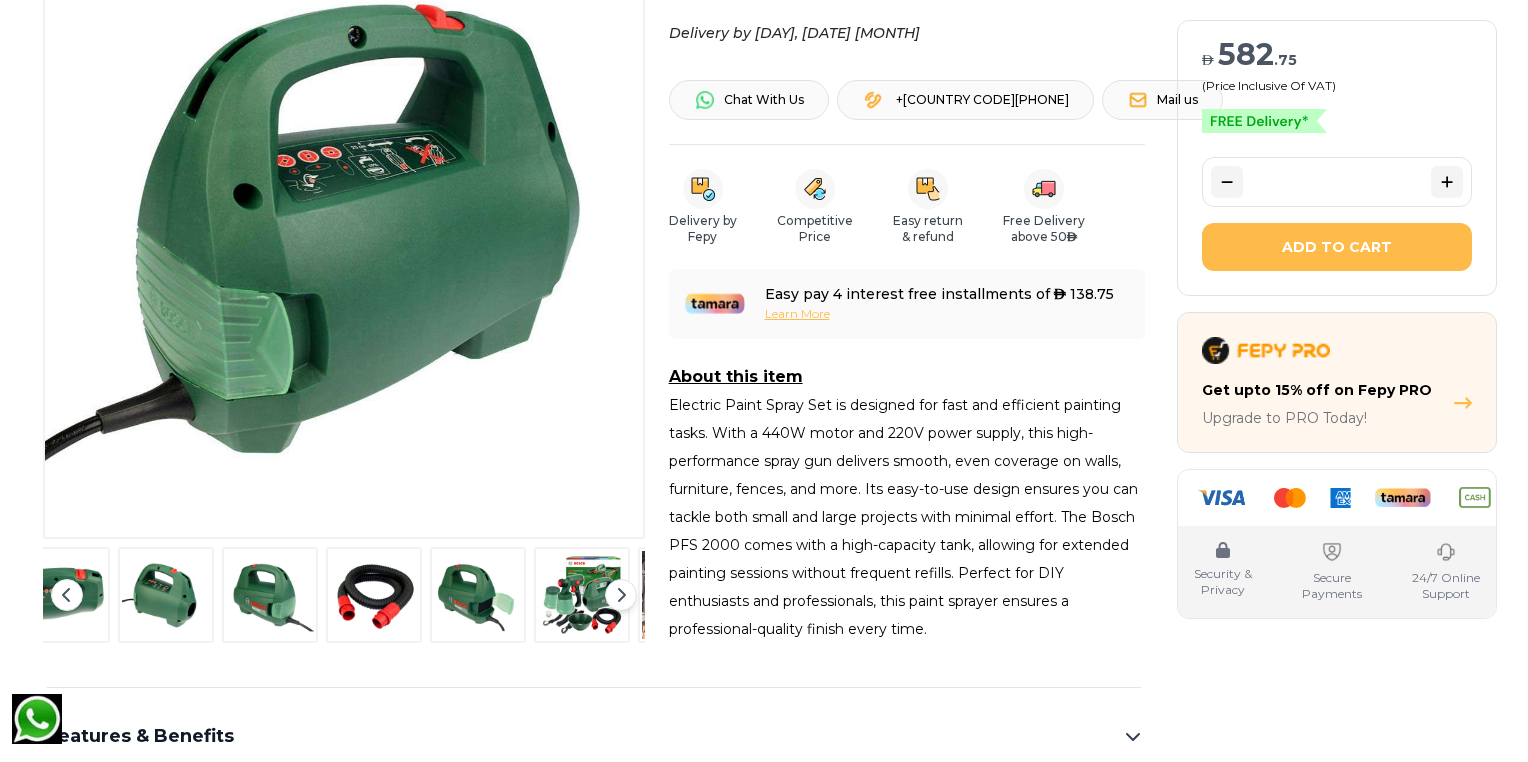 click at bounding box center (621, 595) 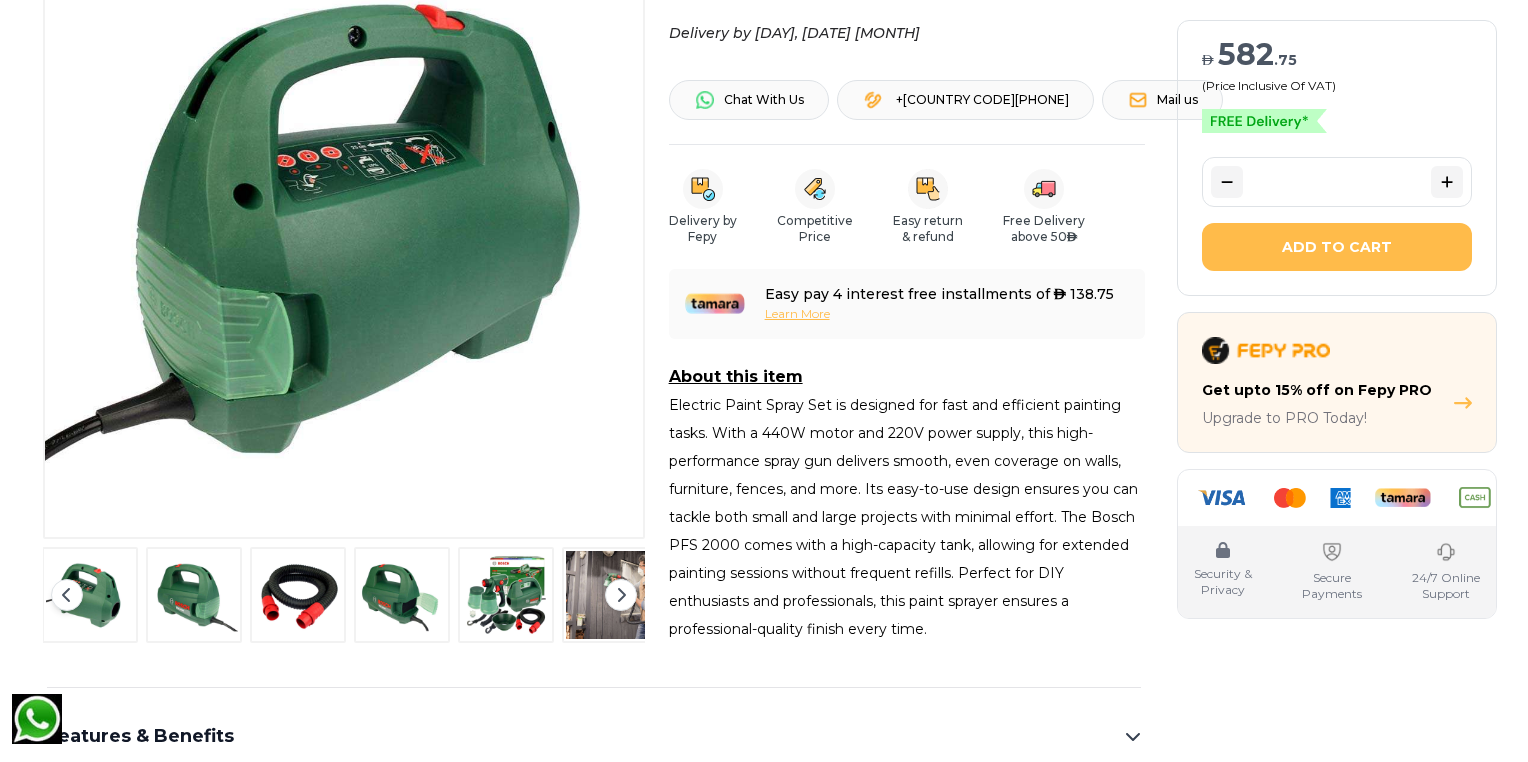 click at bounding box center (621, 595) 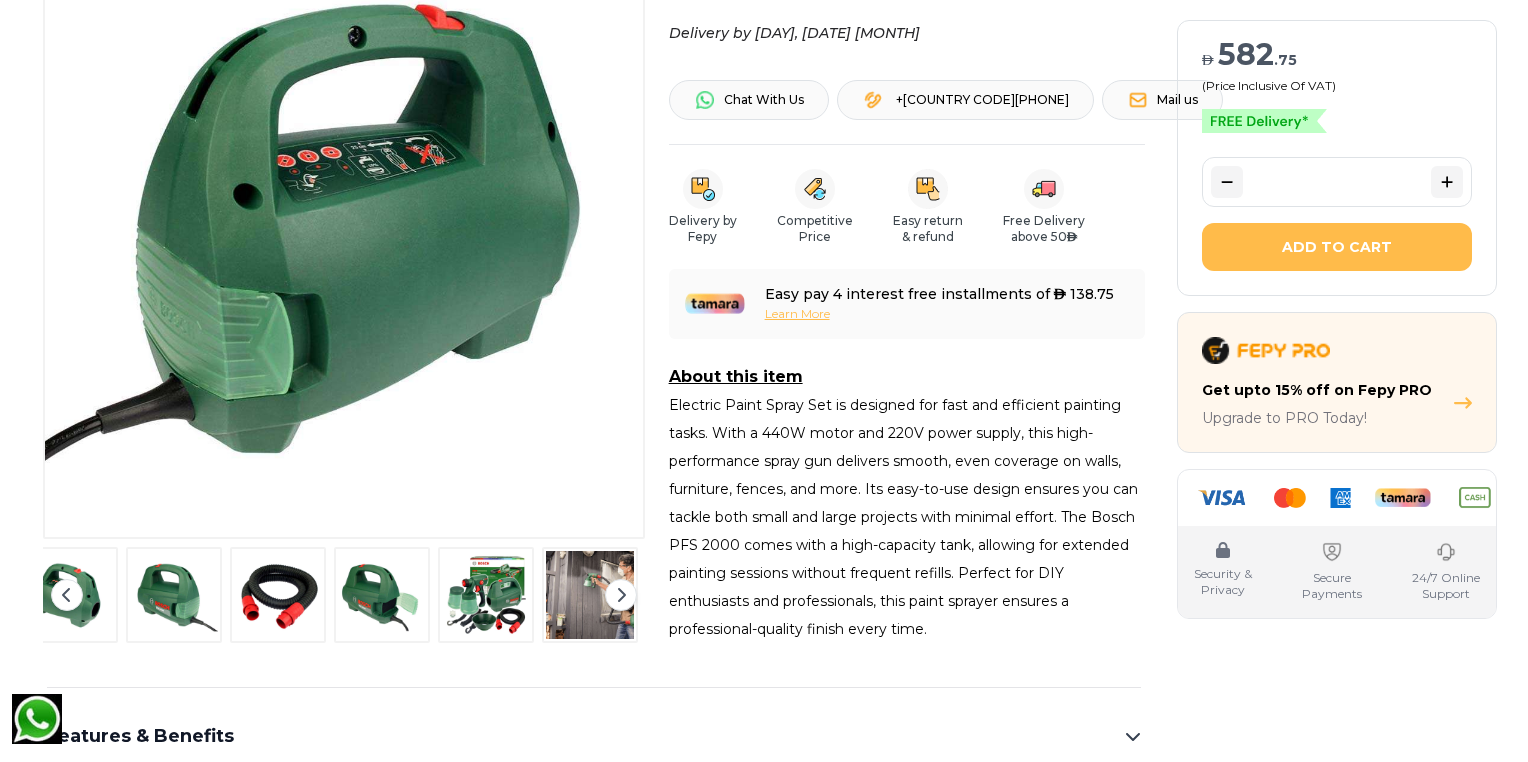 click at bounding box center (621, 595) 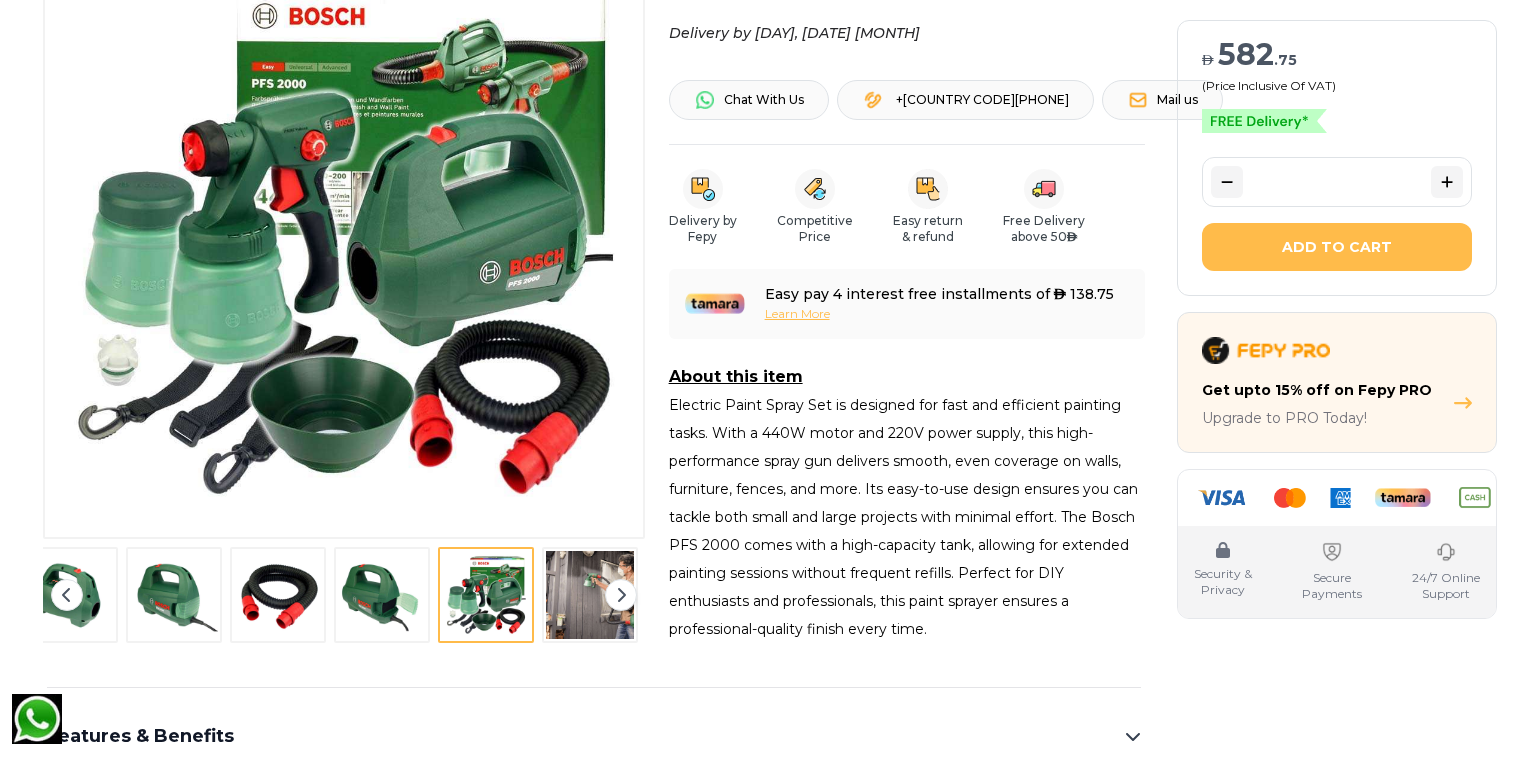 click at bounding box center [344, 231] 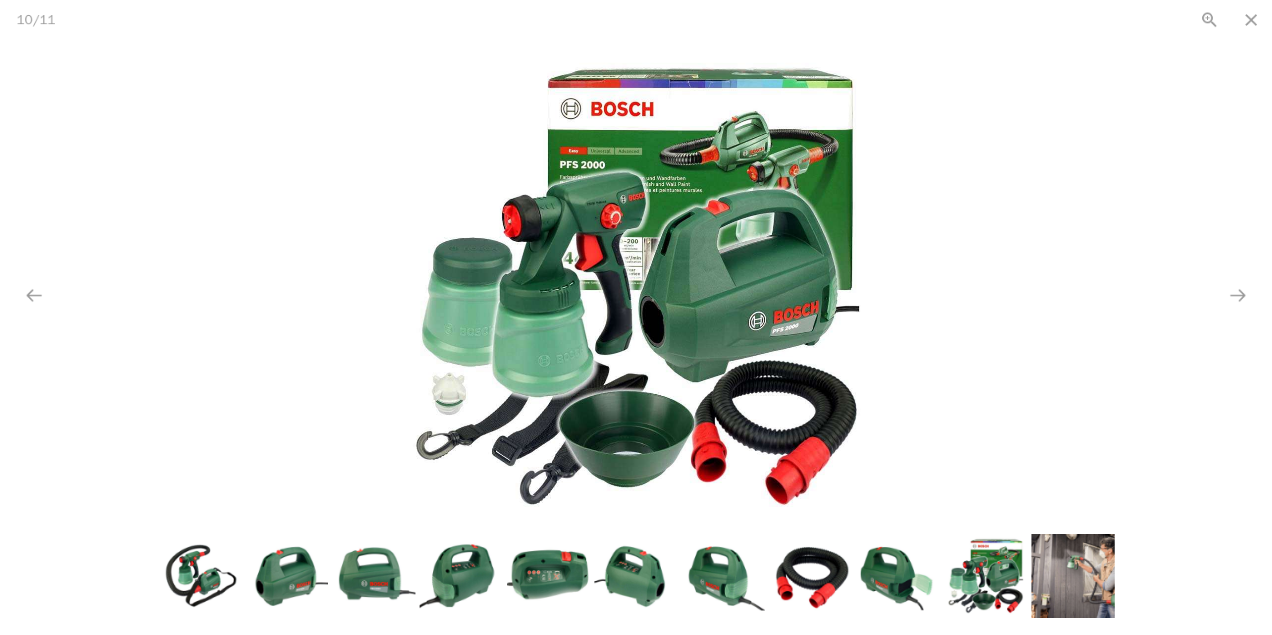 scroll, scrollTop: 443, scrollLeft: 0, axis: vertical 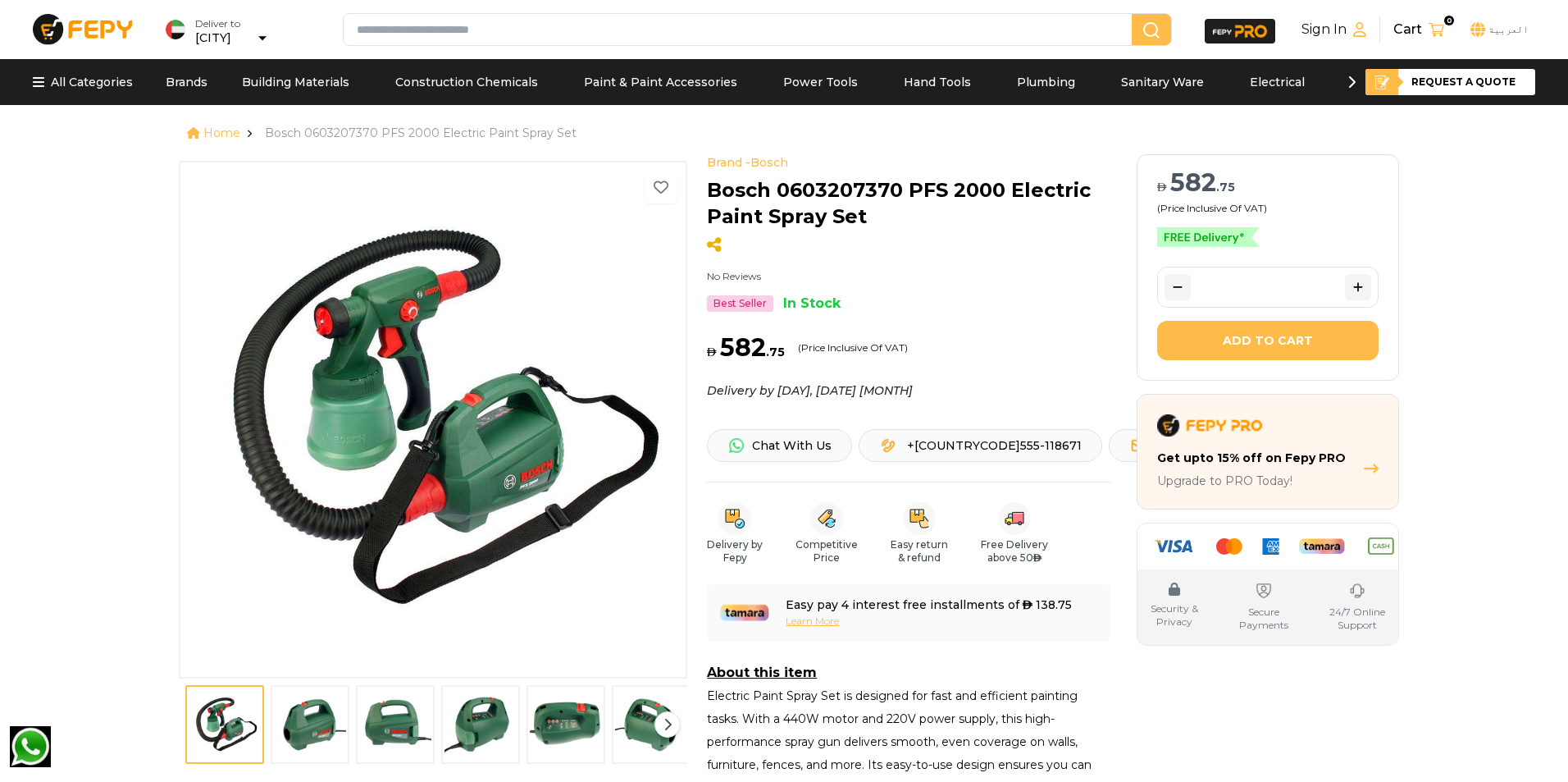 click 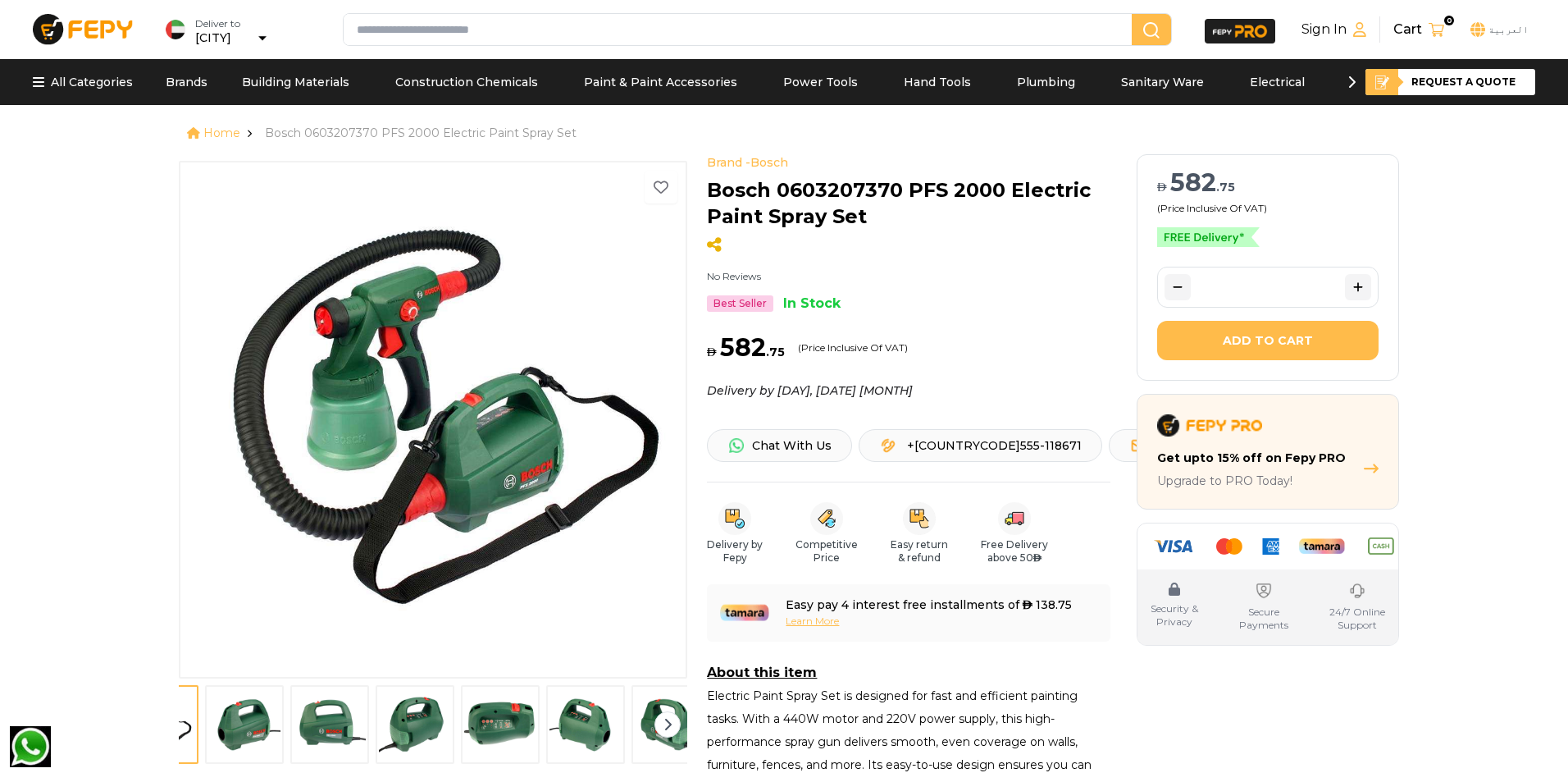 click 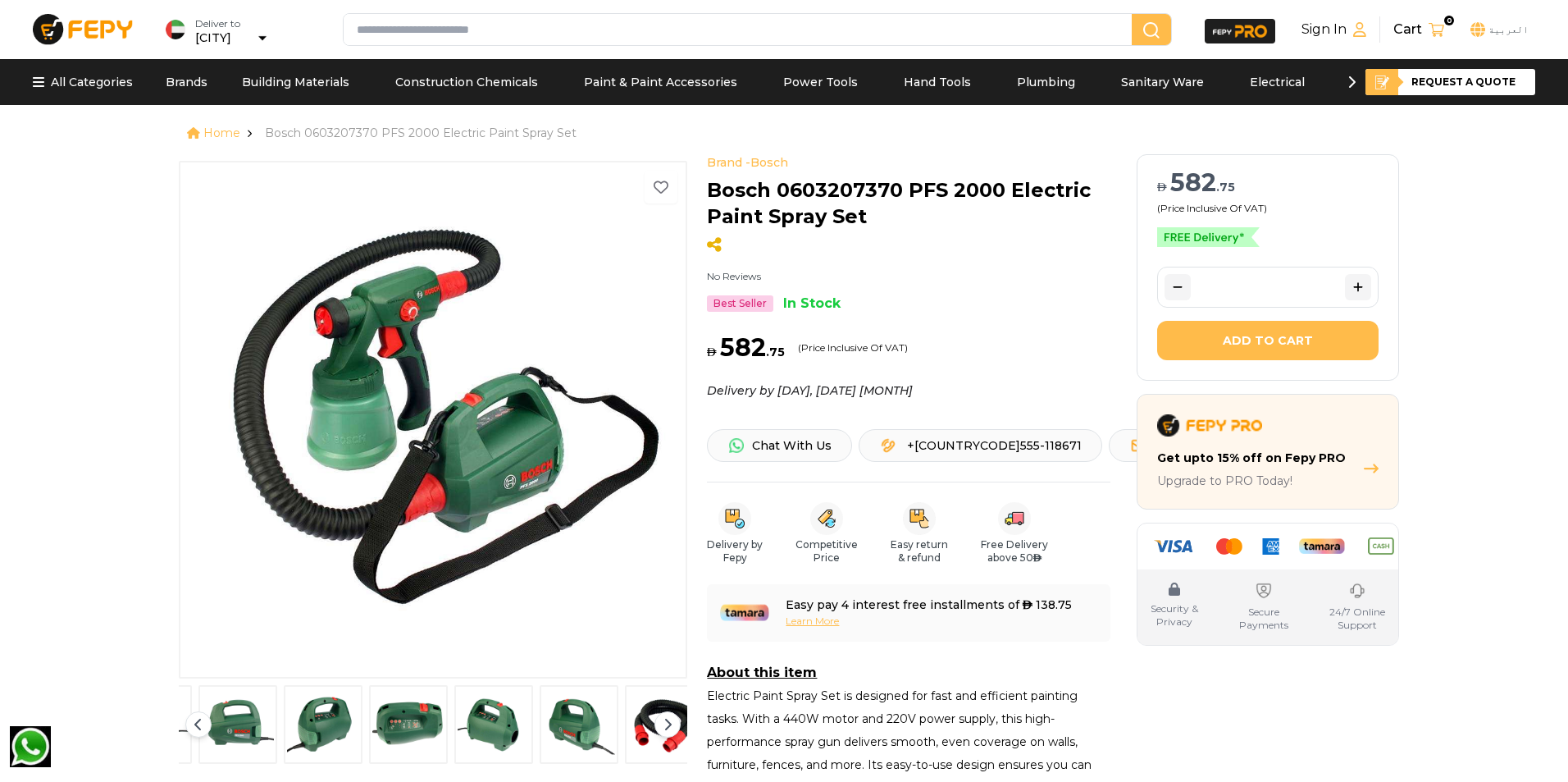 click at bounding box center [668, 725] 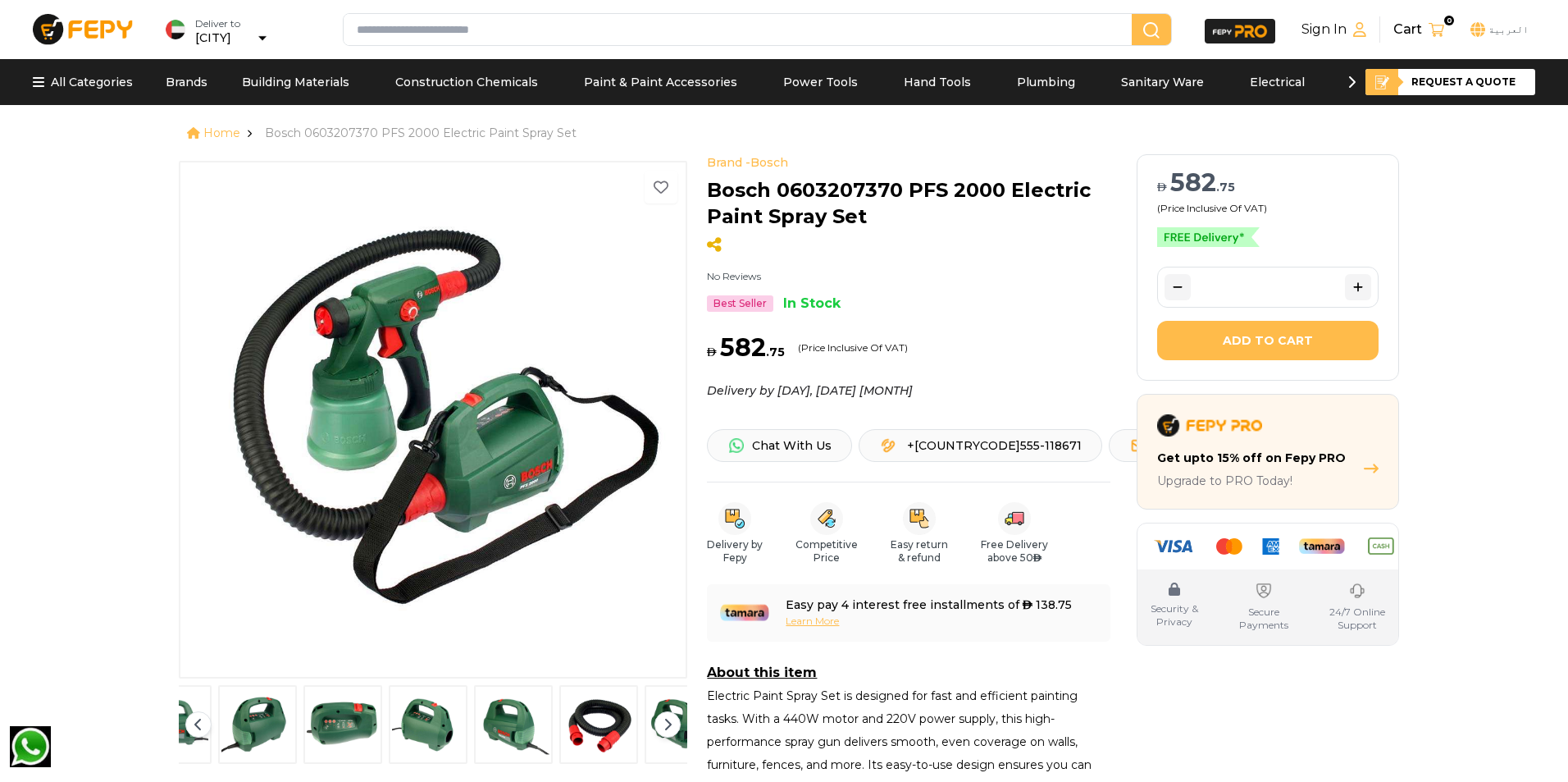 click at bounding box center (668, 725) 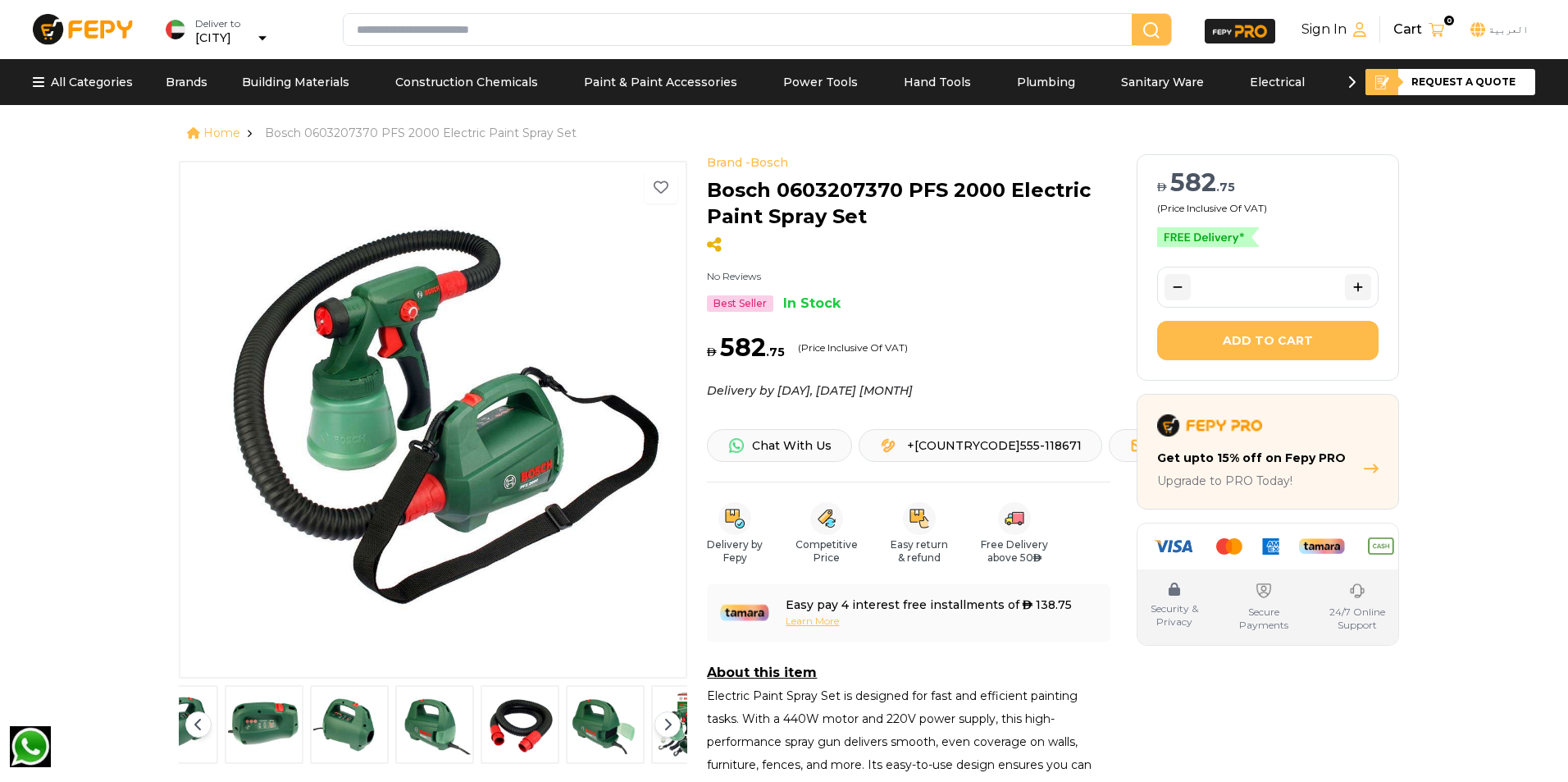 click at bounding box center [668, 725] 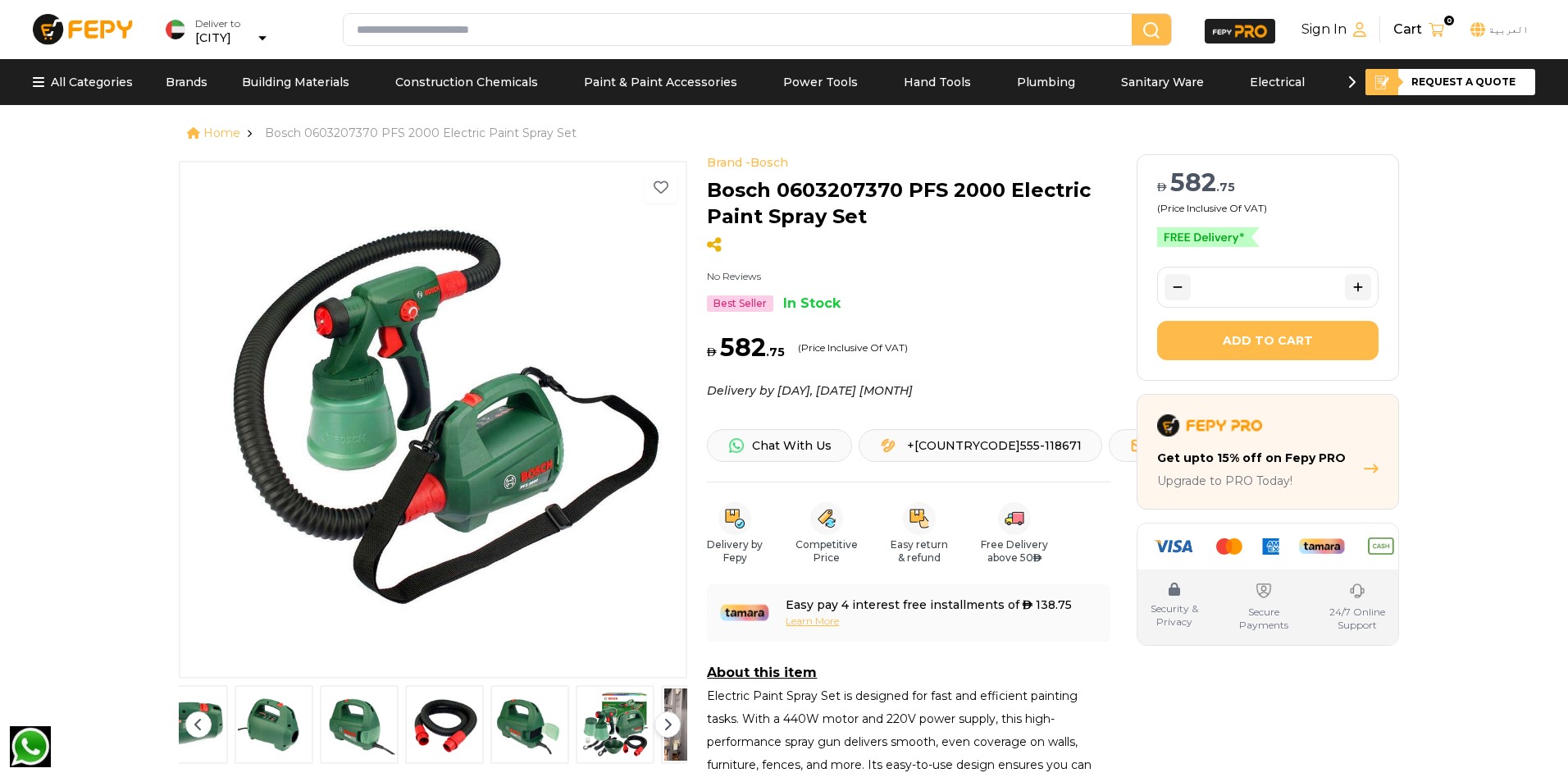 click at bounding box center [668, 725] 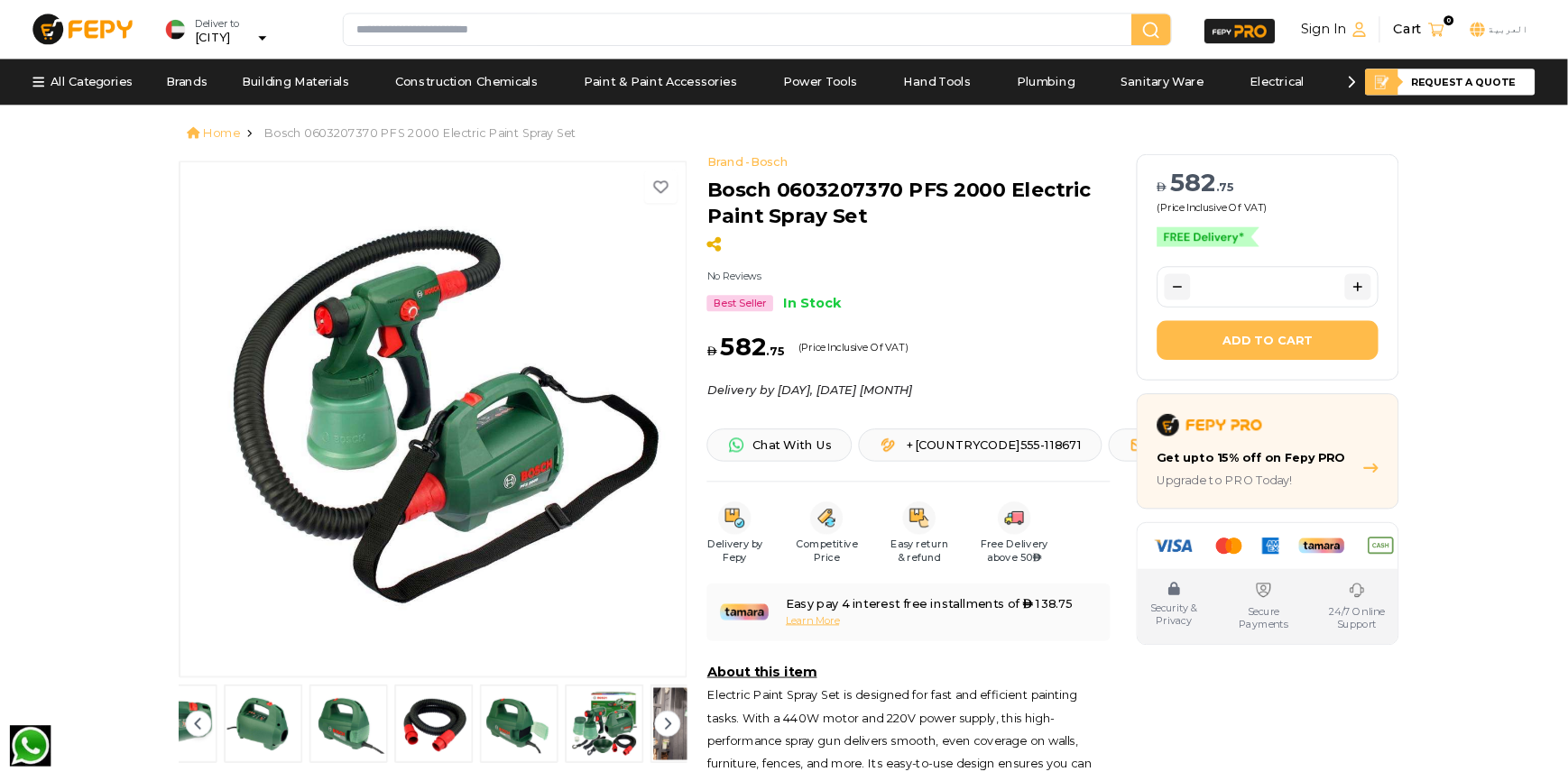 scroll, scrollTop: 0, scrollLeft: 480, axis: horizontal 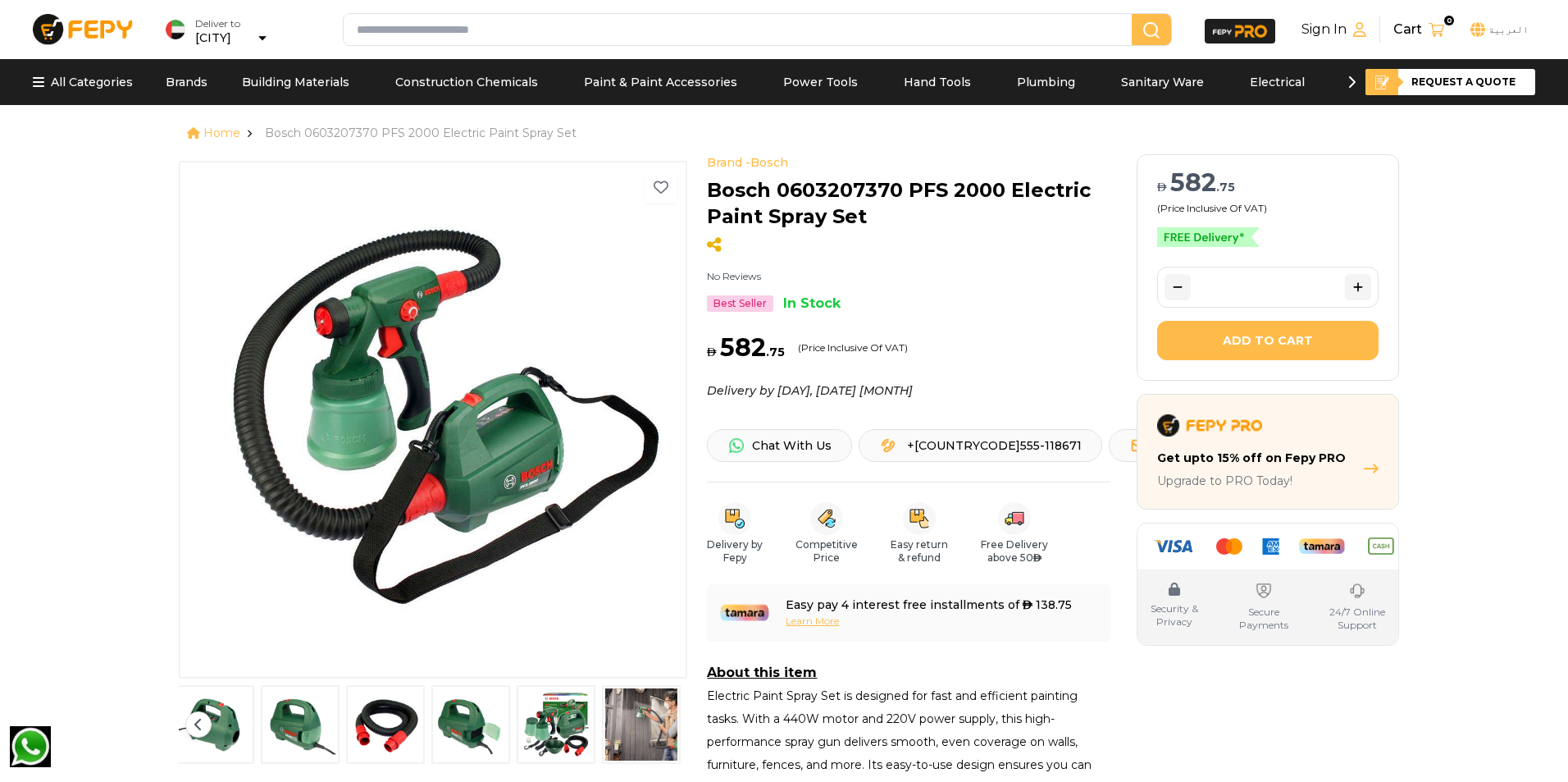 click at bounding box center (641, 725) 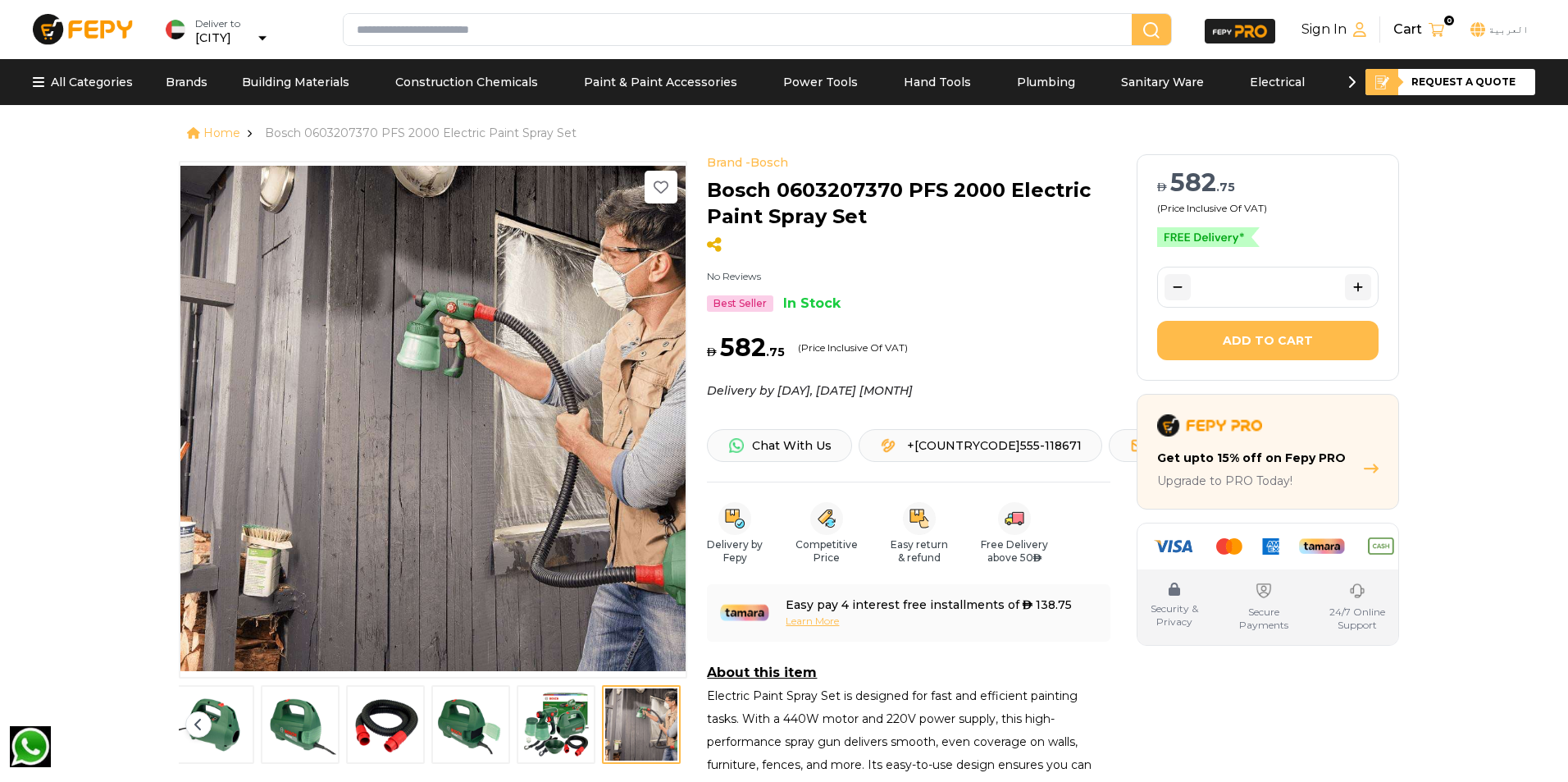 click at bounding box center [641, 725] 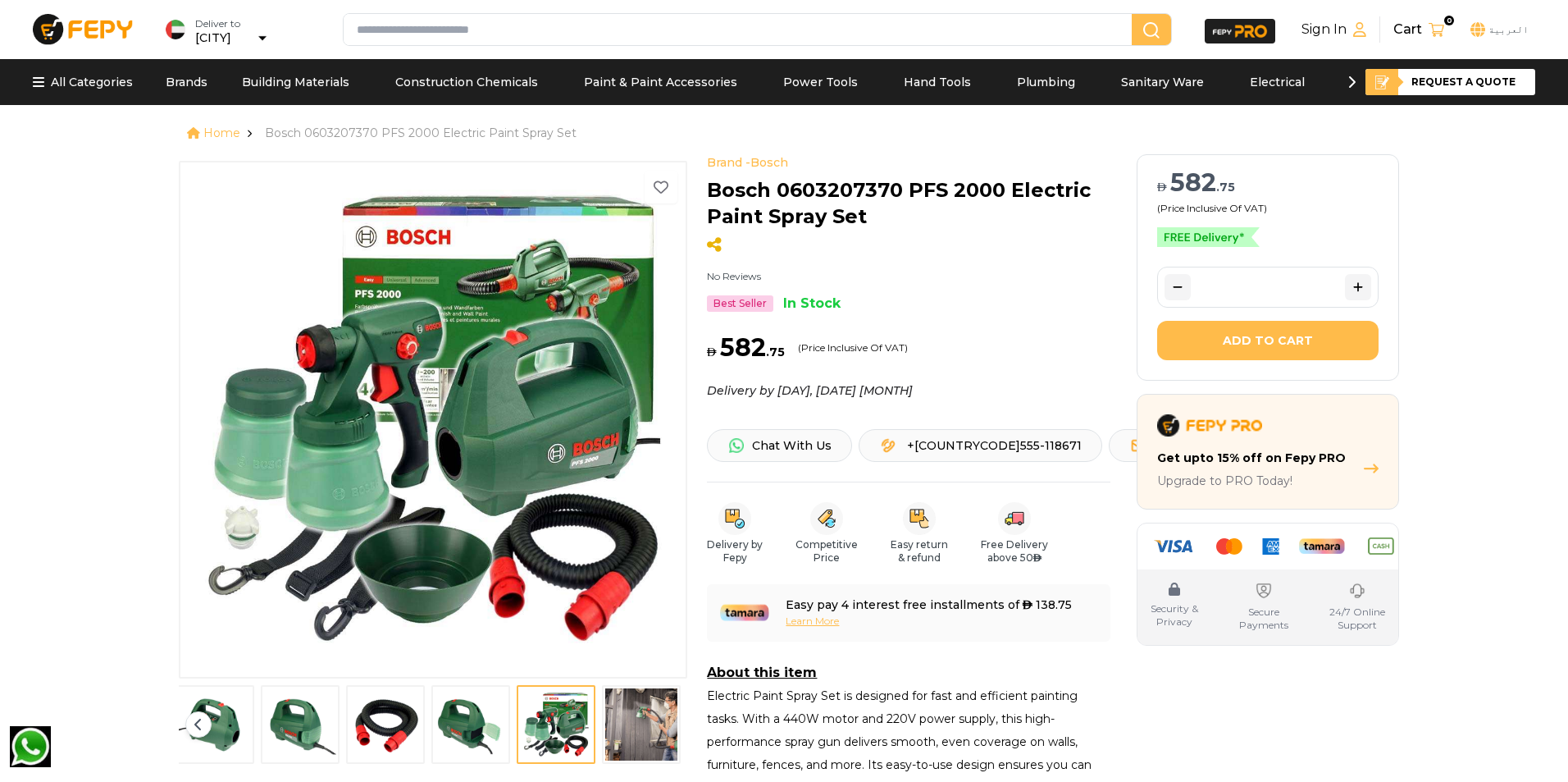 type 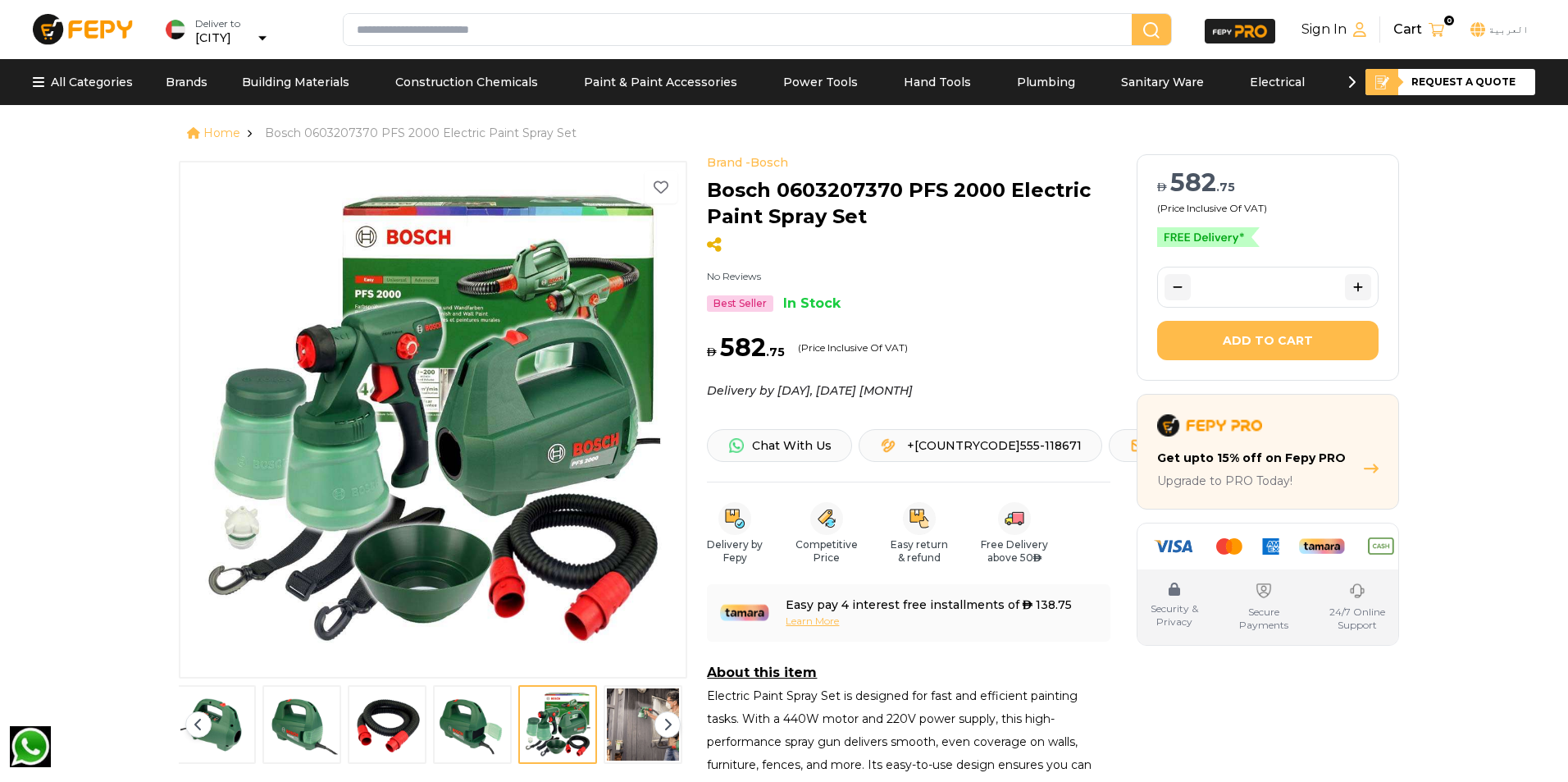 scroll, scrollTop: 0, scrollLeft: 435, axis: horizontal 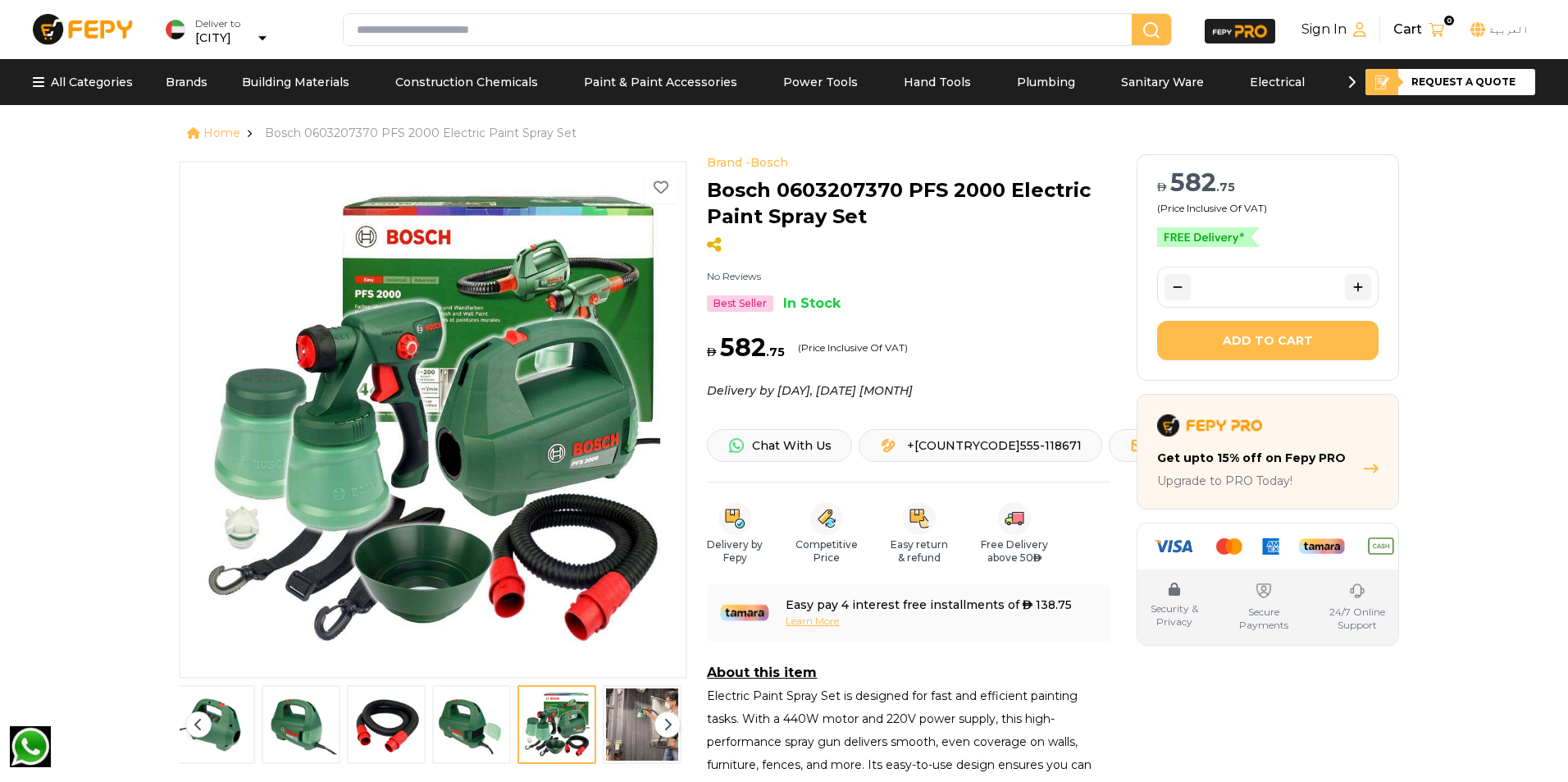 click at bounding box center [433, 418] 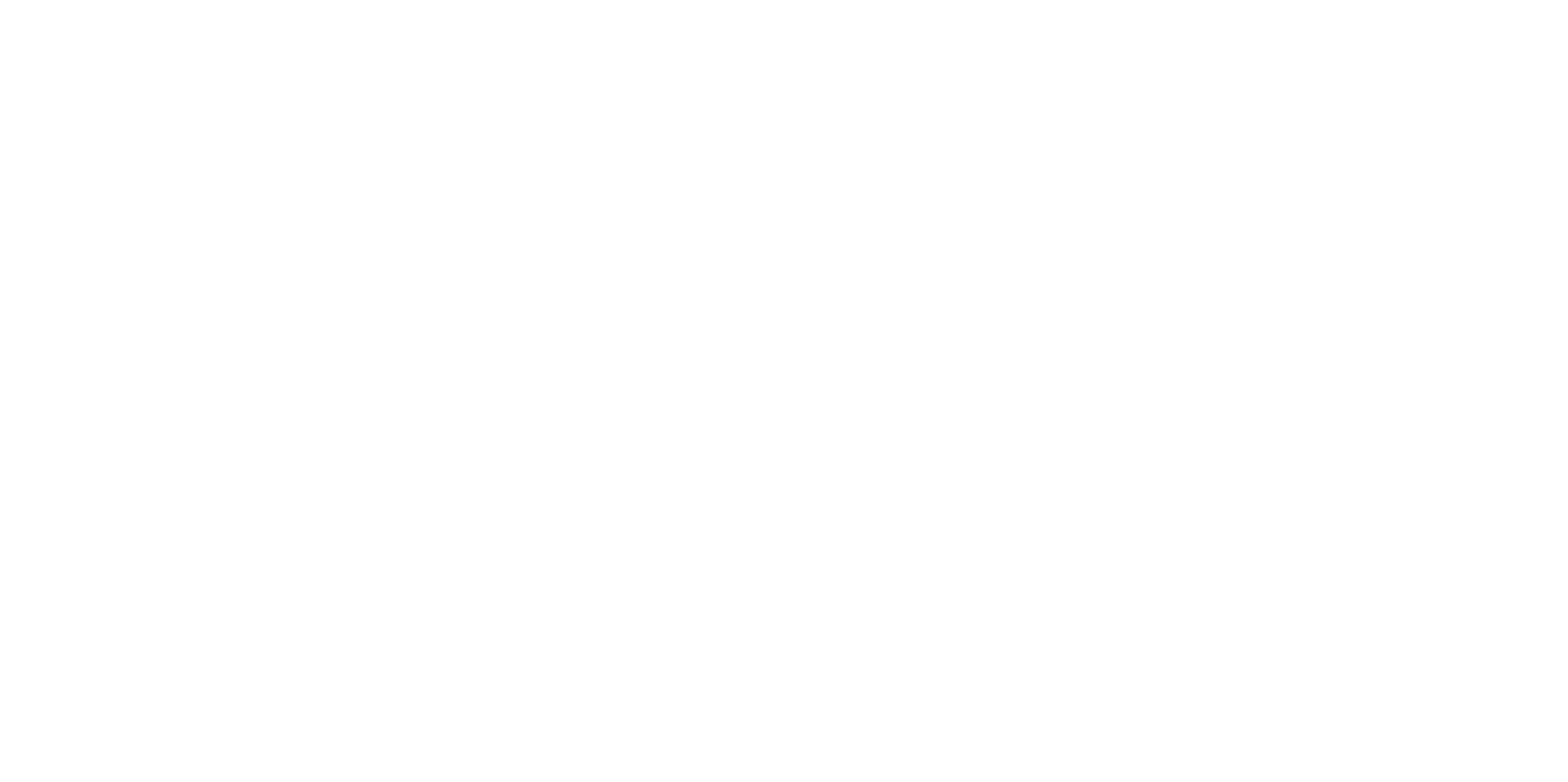 click at bounding box center [784, 361] 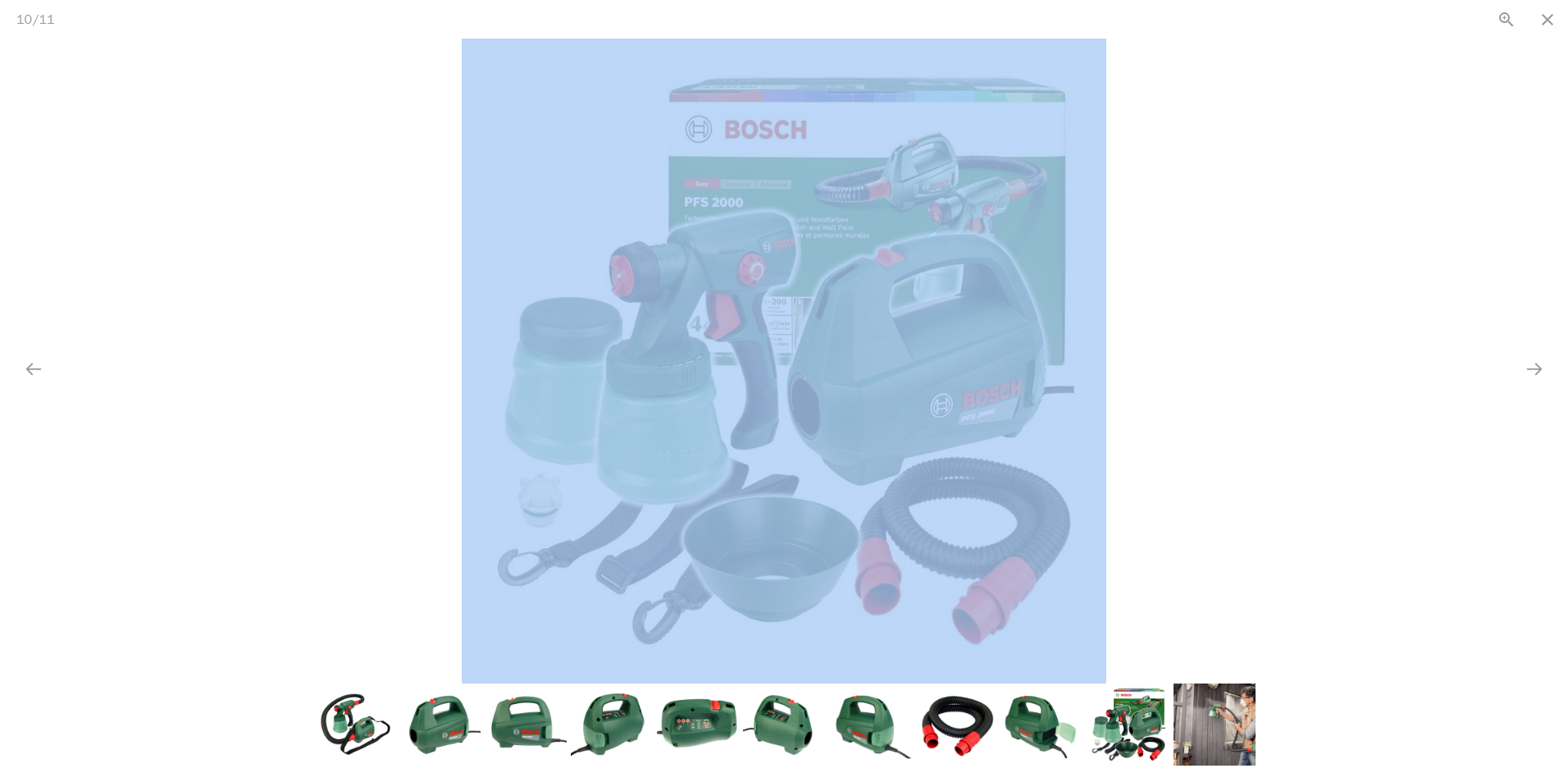 scroll, scrollTop: 0, scrollLeft: 0, axis: both 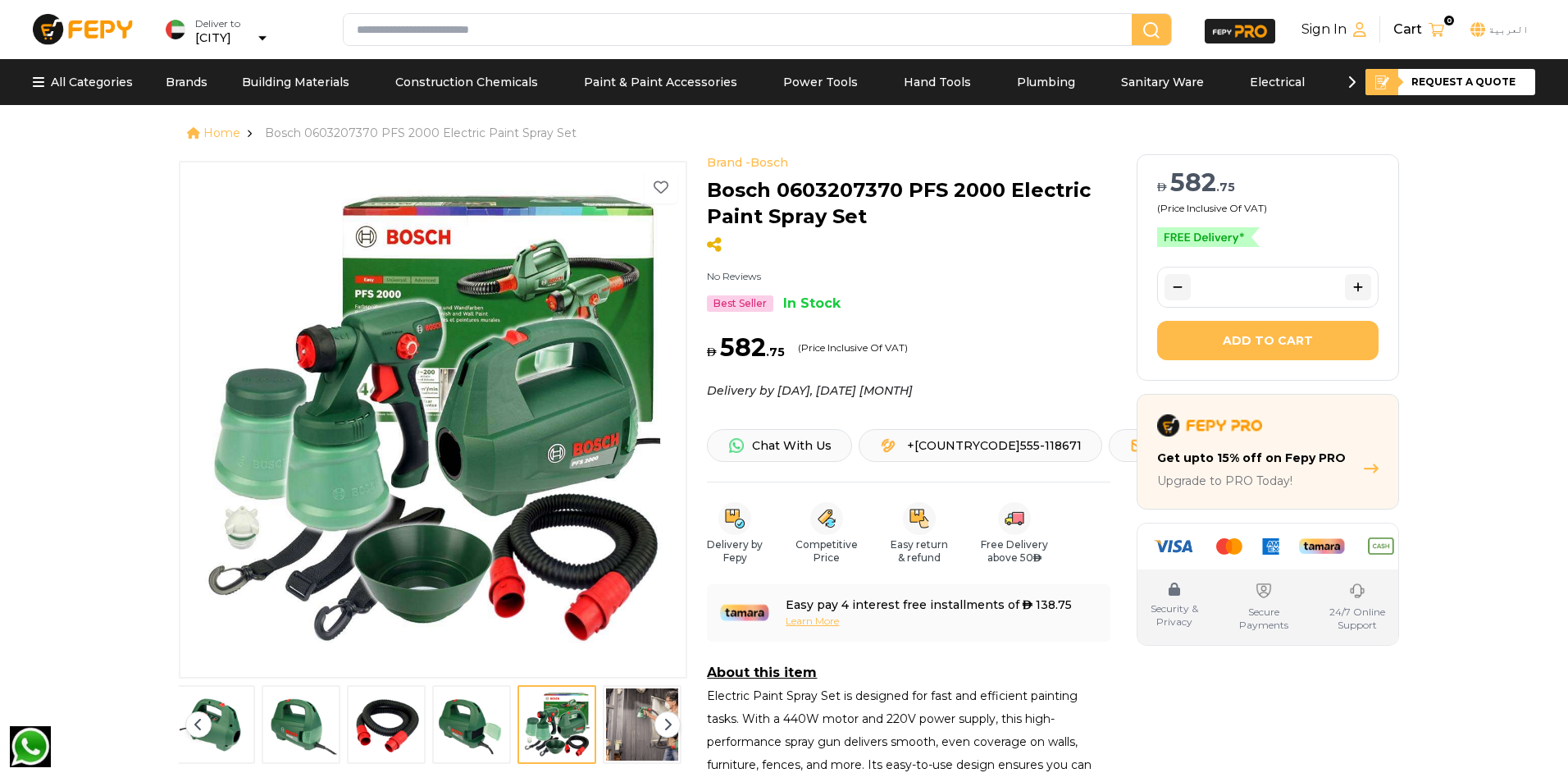 click at bounding box center (433, 418) 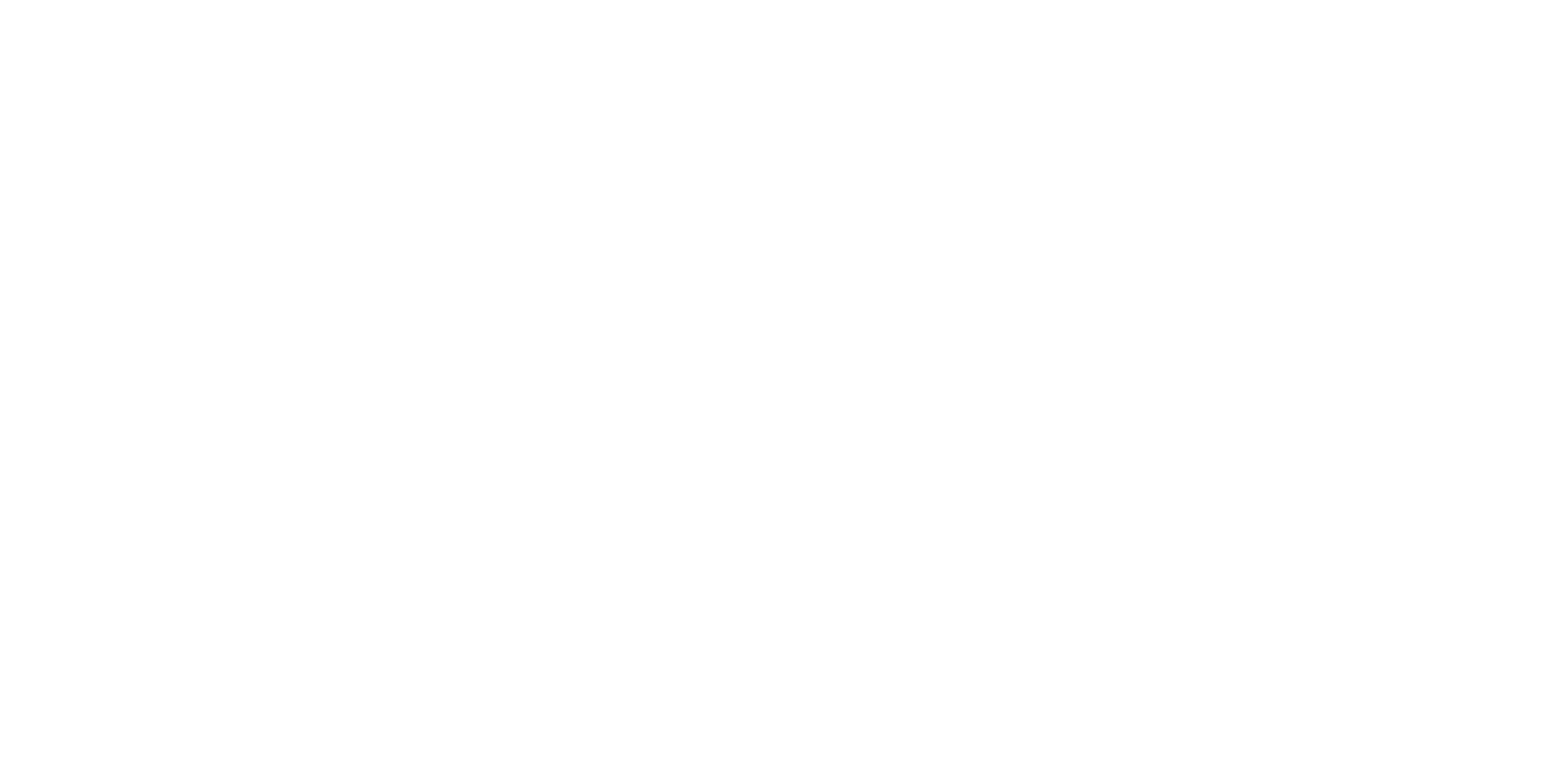click at bounding box center (784, 361) 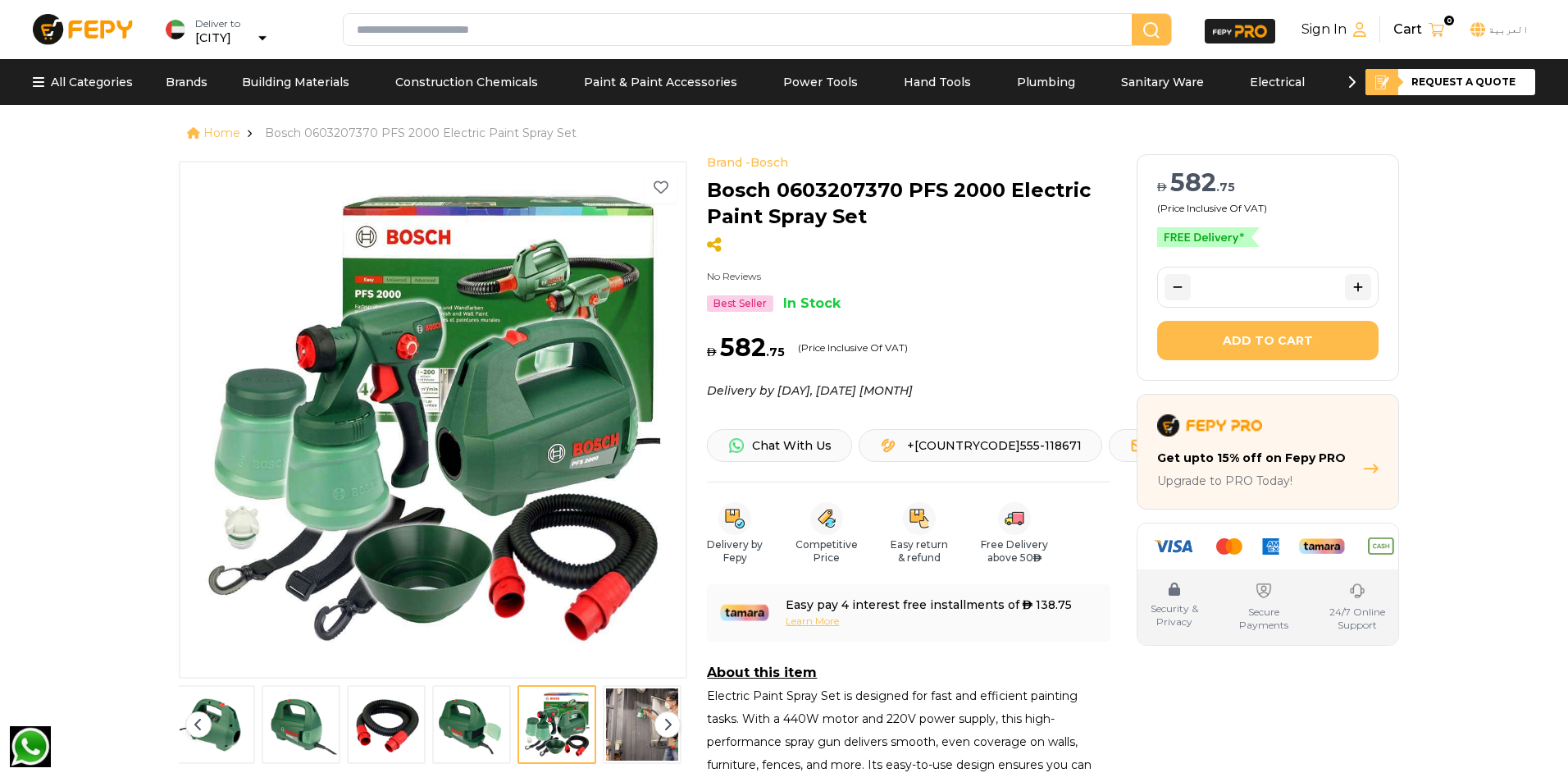 click at bounding box center [433, 418] 